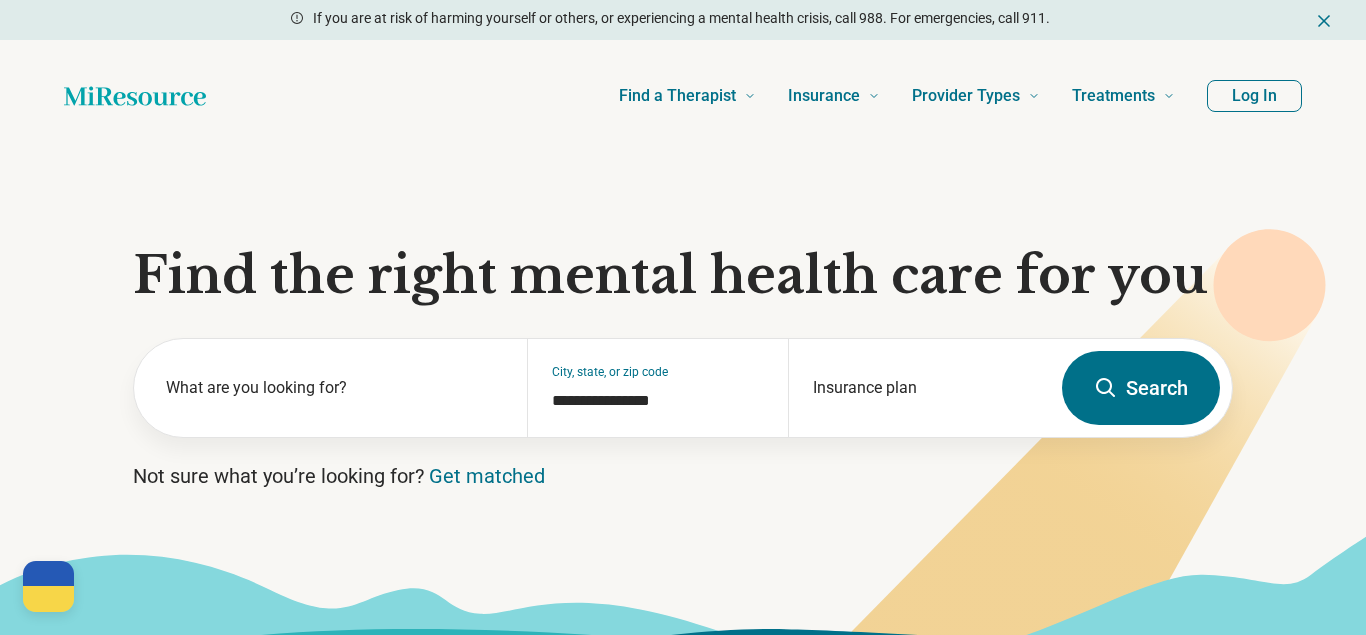 scroll, scrollTop: 0, scrollLeft: 0, axis: both 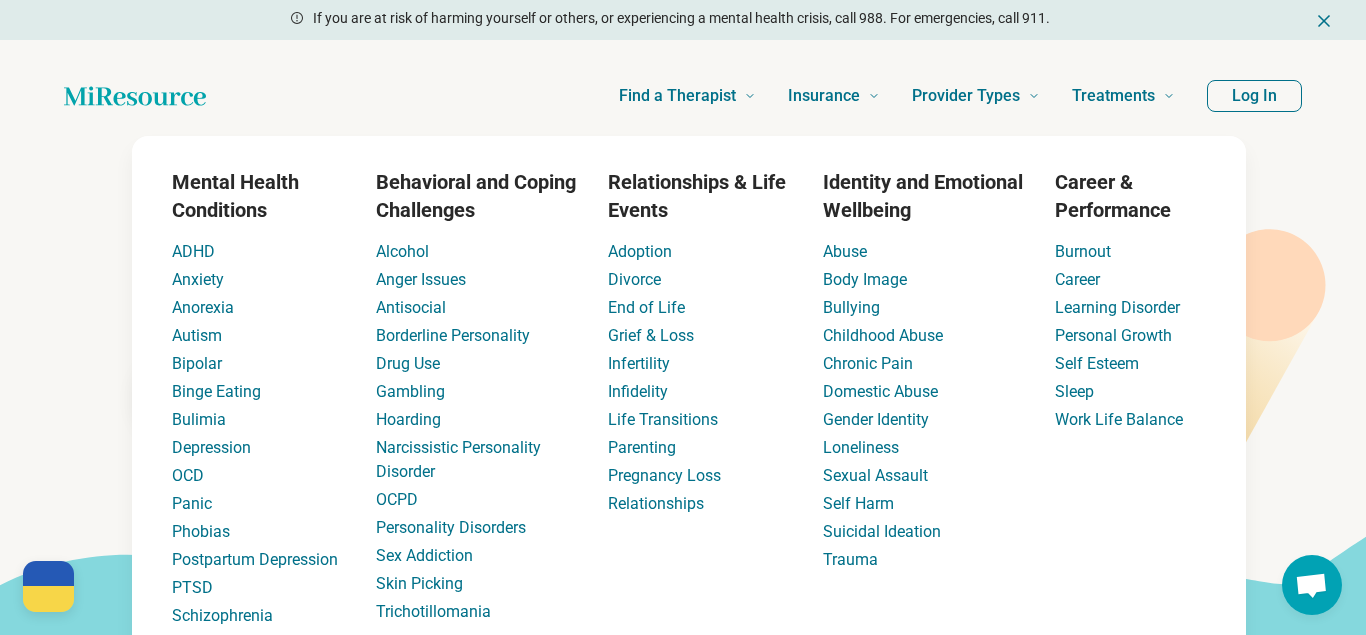 click on "**********" at bounding box center [683, 407] 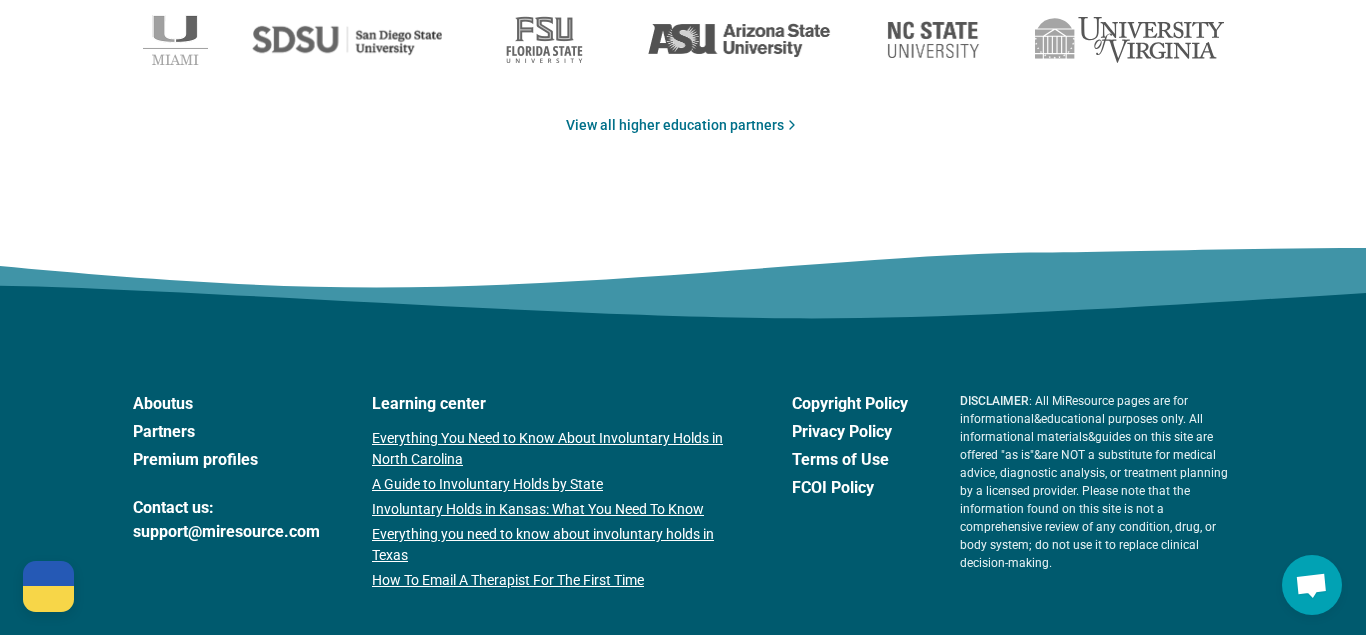scroll, scrollTop: 3609, scrollLeft: 0, axis: vertical 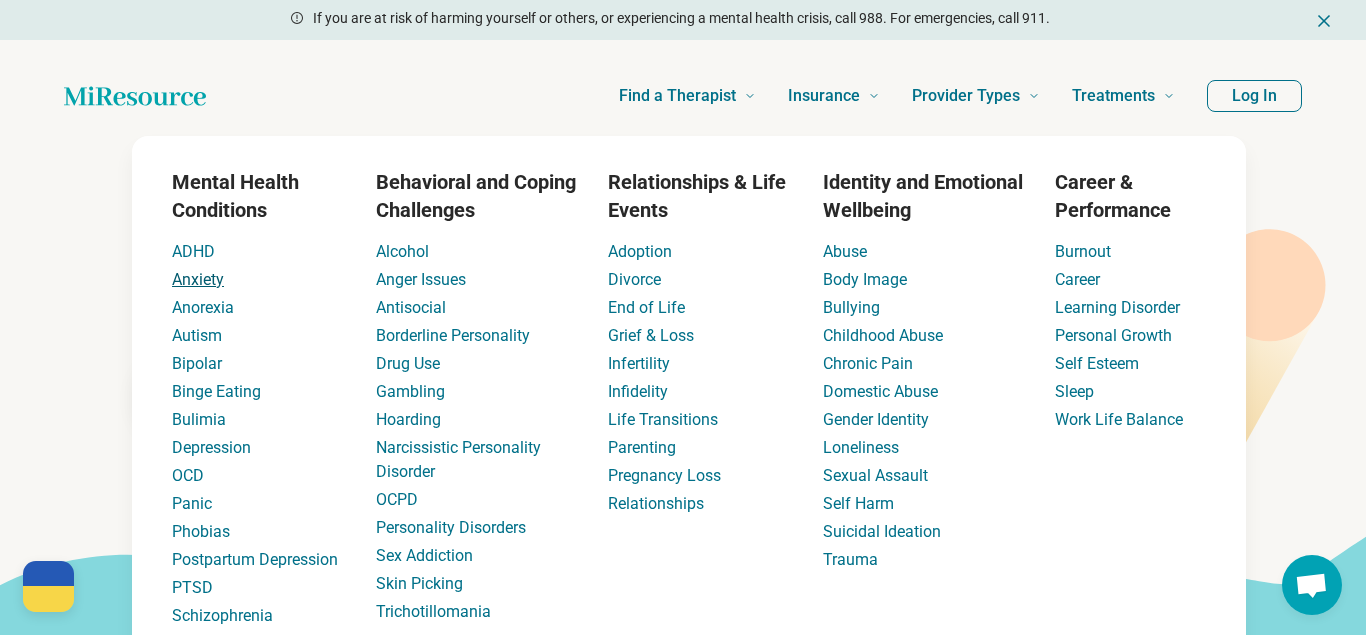 click on "Anxiety" at bounding box center (198, 279) 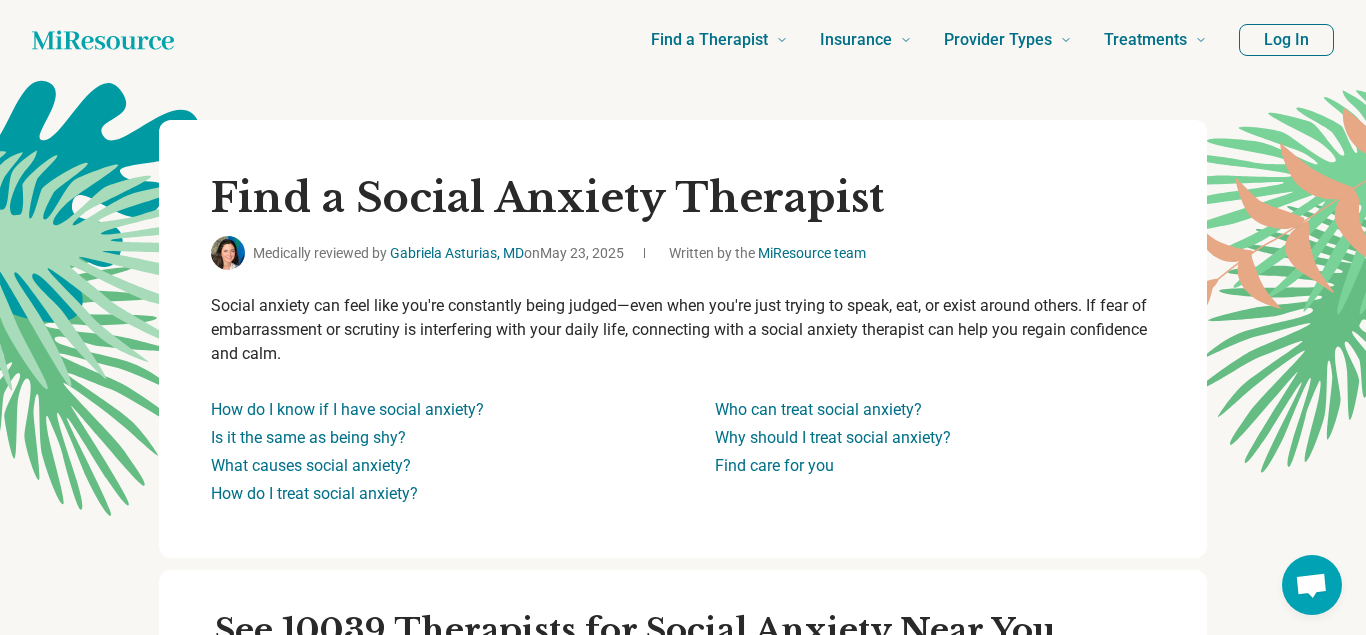 scroll, scrollTop: 601, scrollLeft: 0, axis: vertical 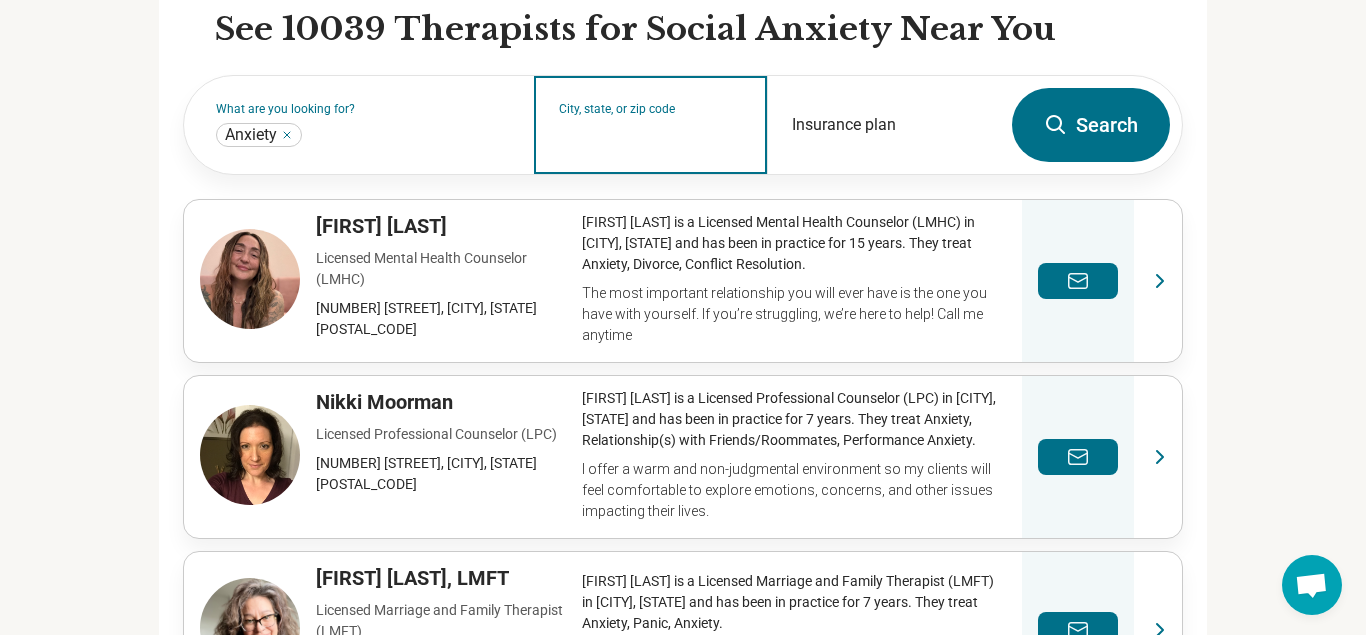 click on "City, state, or zip code" at bounding box center (651, 138) 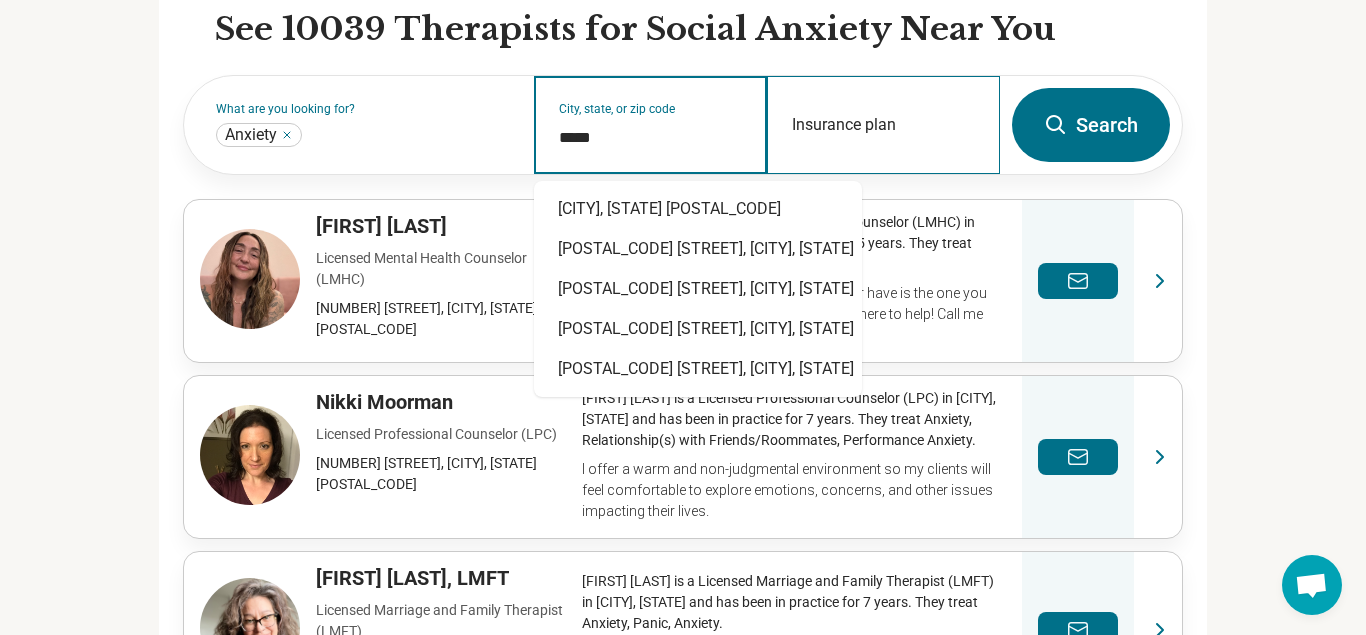 type on "*****" 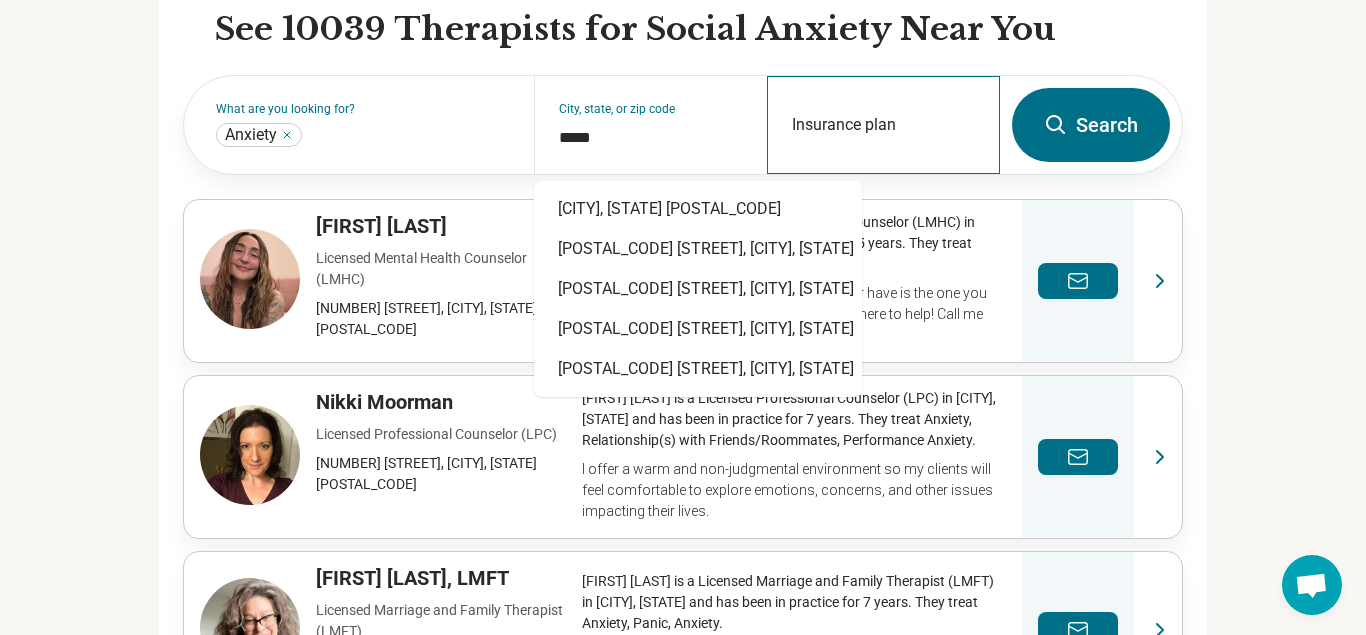 type 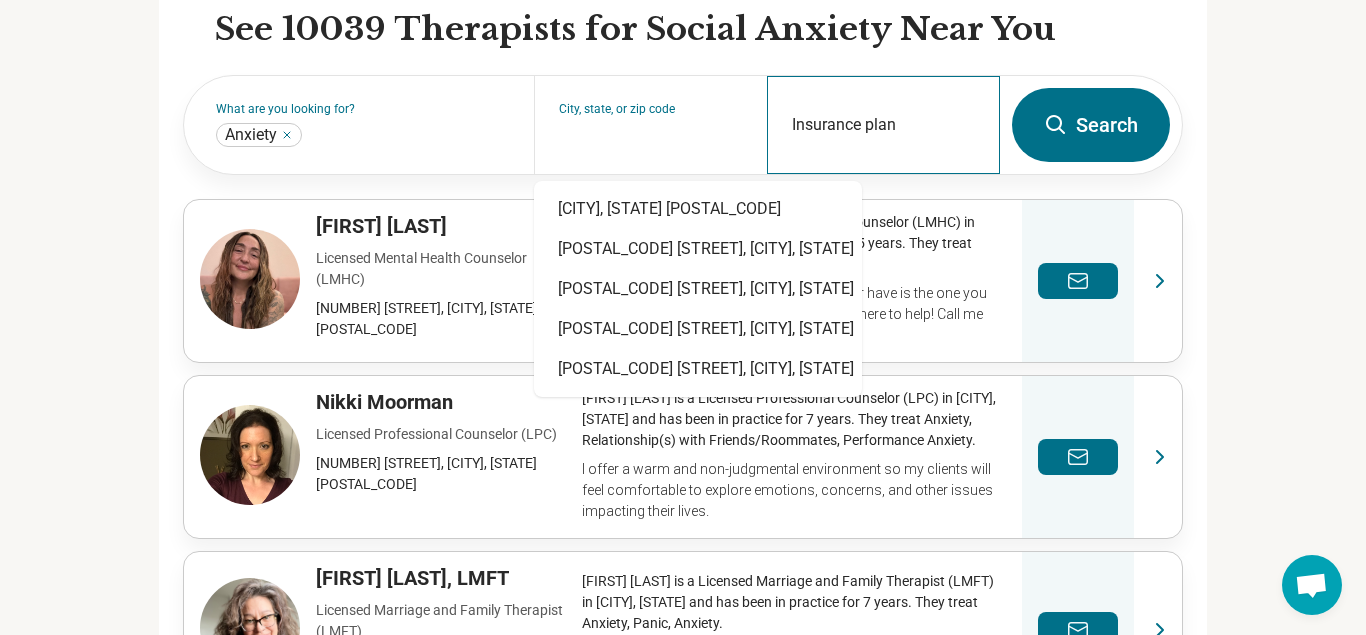 click on "Insurance plan" at bounding box center [883, 125] 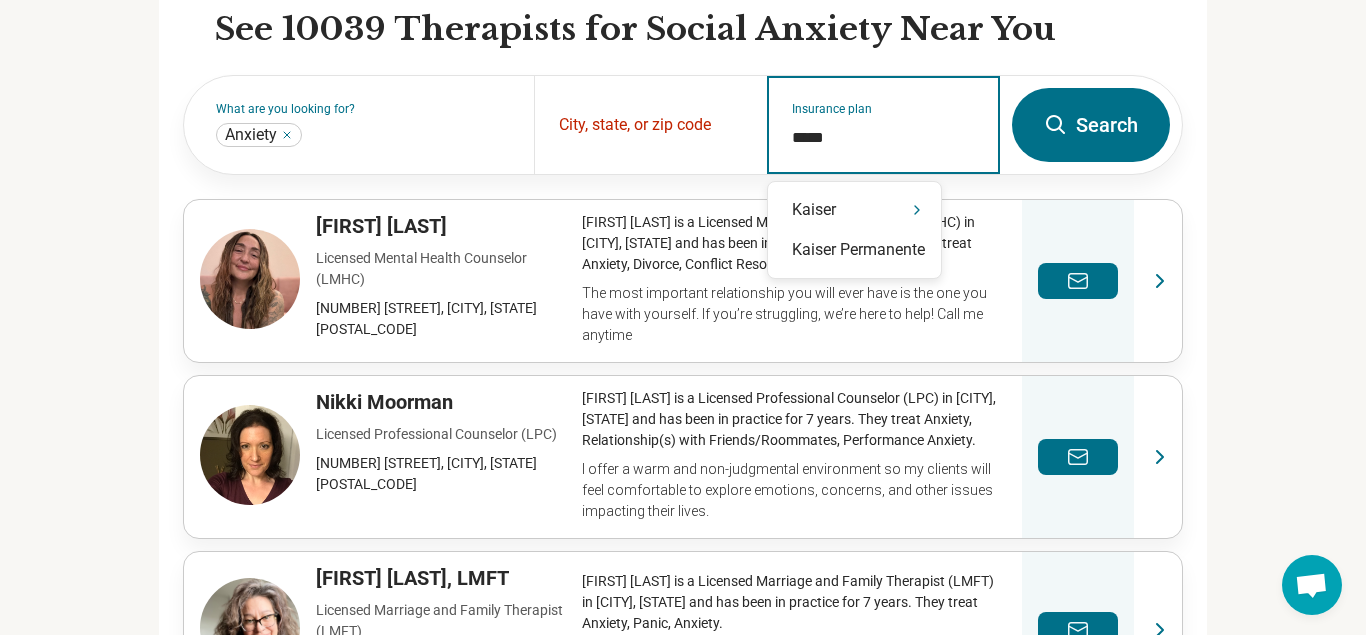 type on "******" 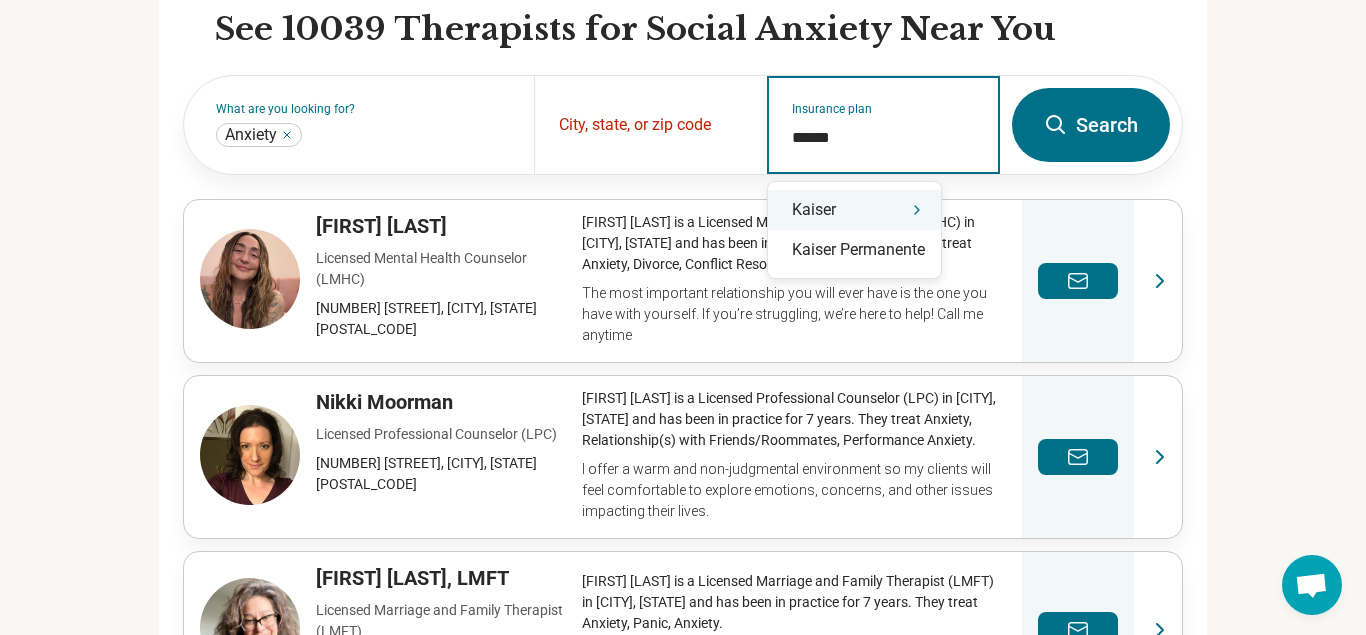 click on "Kaiser" at bounding box center (854, 210) 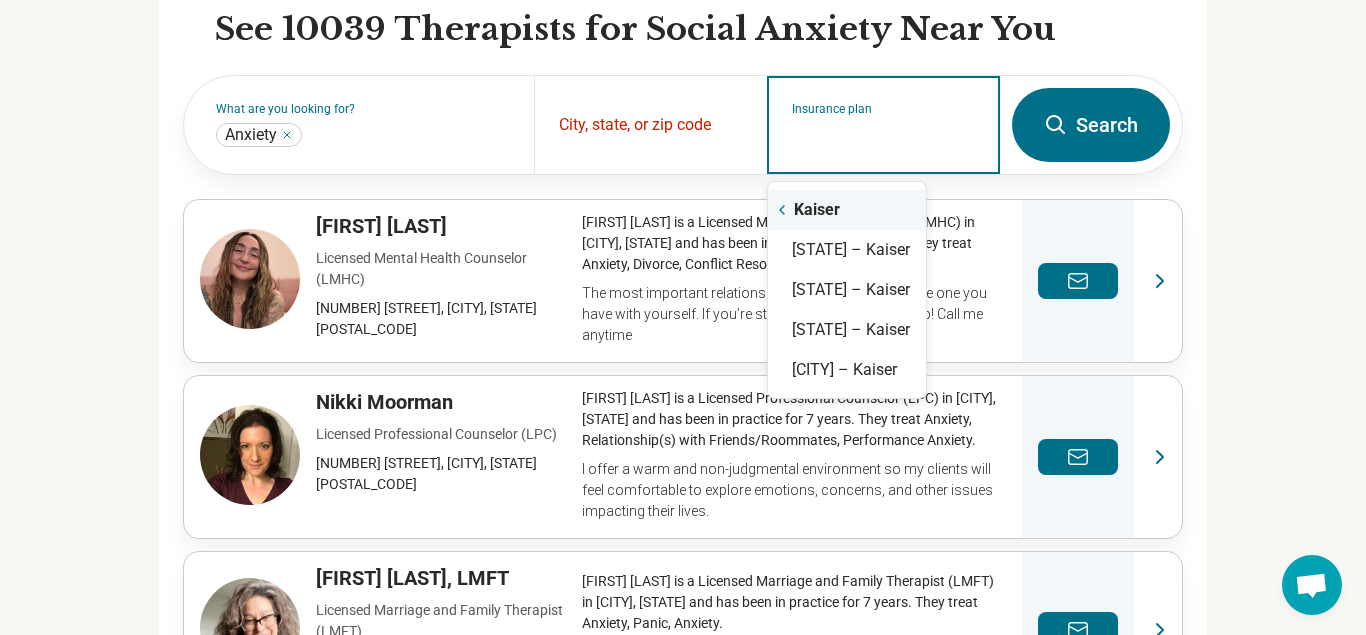 click 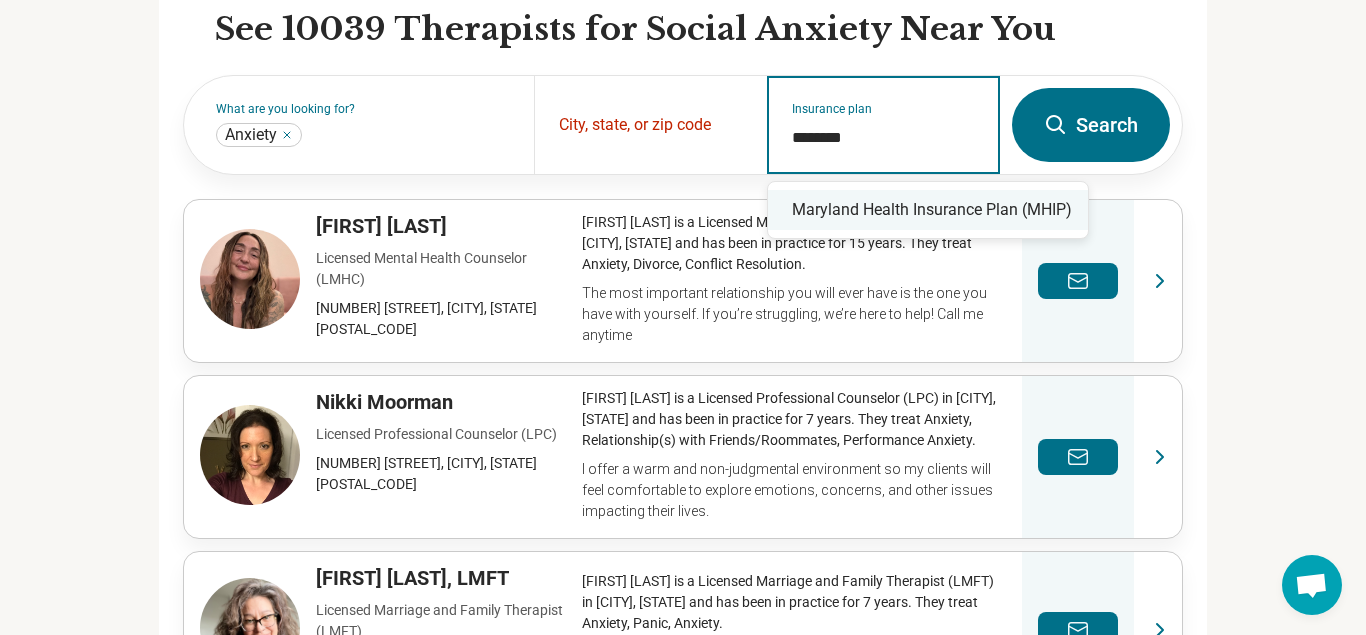 click on "Maryland Health Insurance Plan (MHIP)" at bounding box center [928, 210] 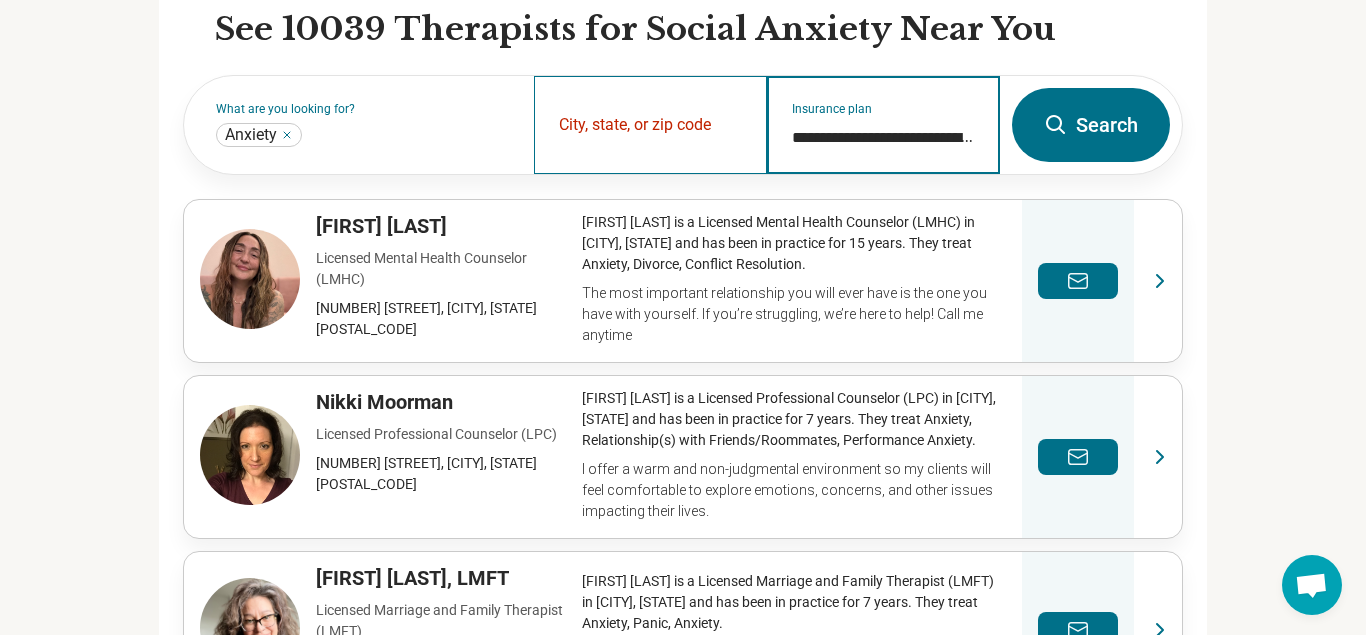 type on "**********" 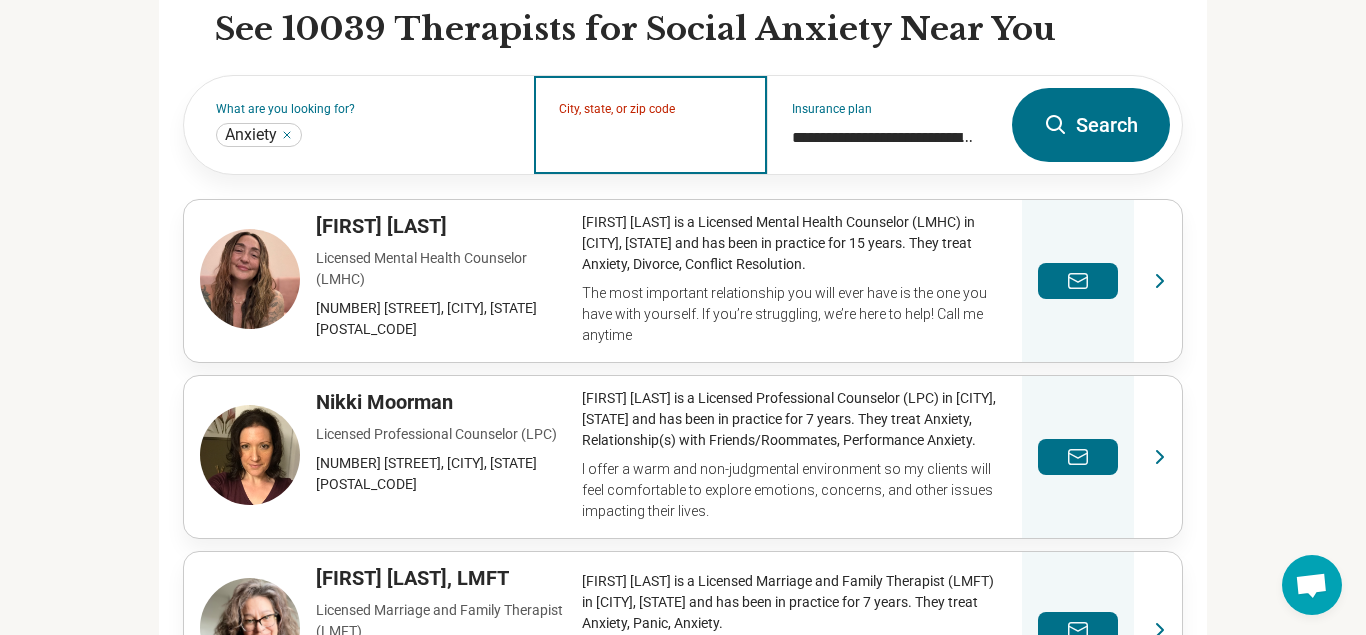 click on "City, state, or zip code" at bounding box center (651, 138) 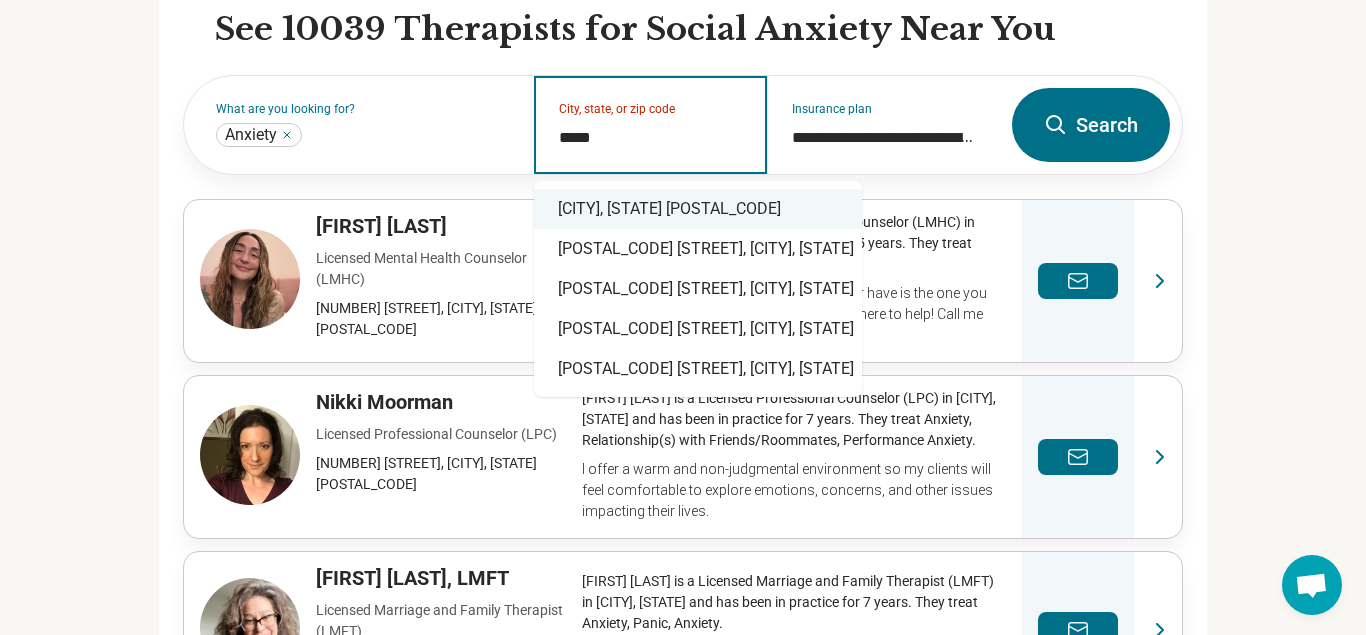 click on "[CITY], [STATE] [POSTAL_CODE]" at bounding box center [698, 209] 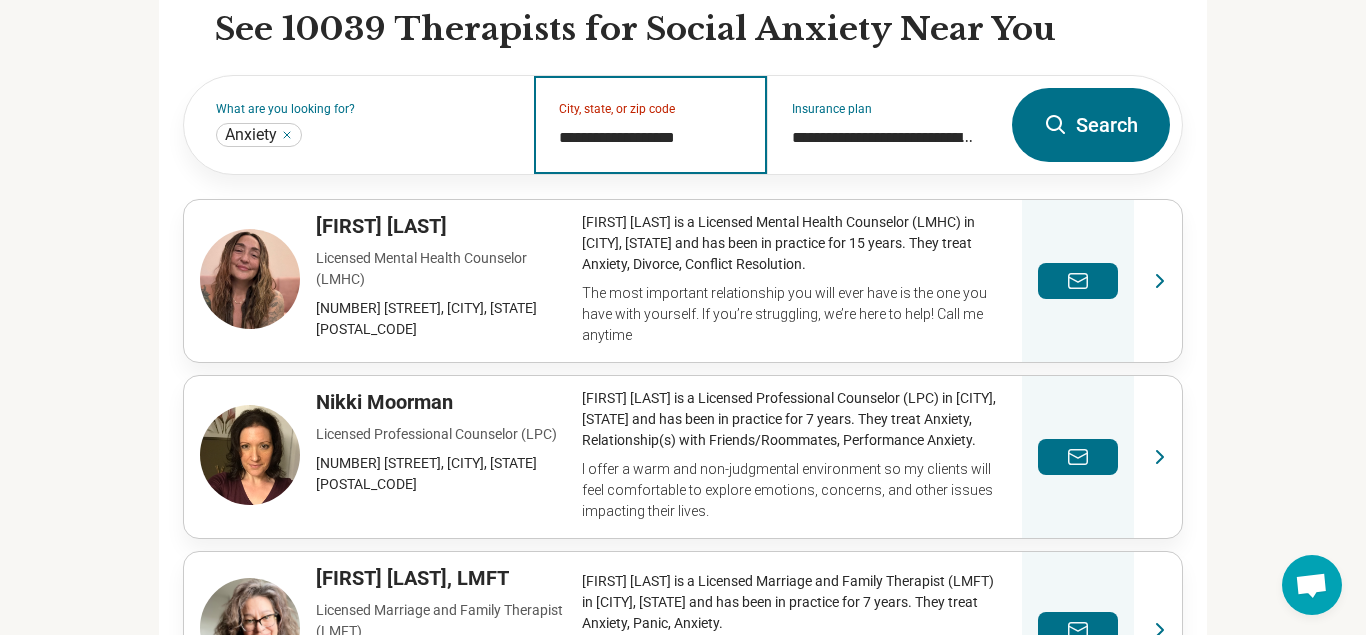 type on "**********" 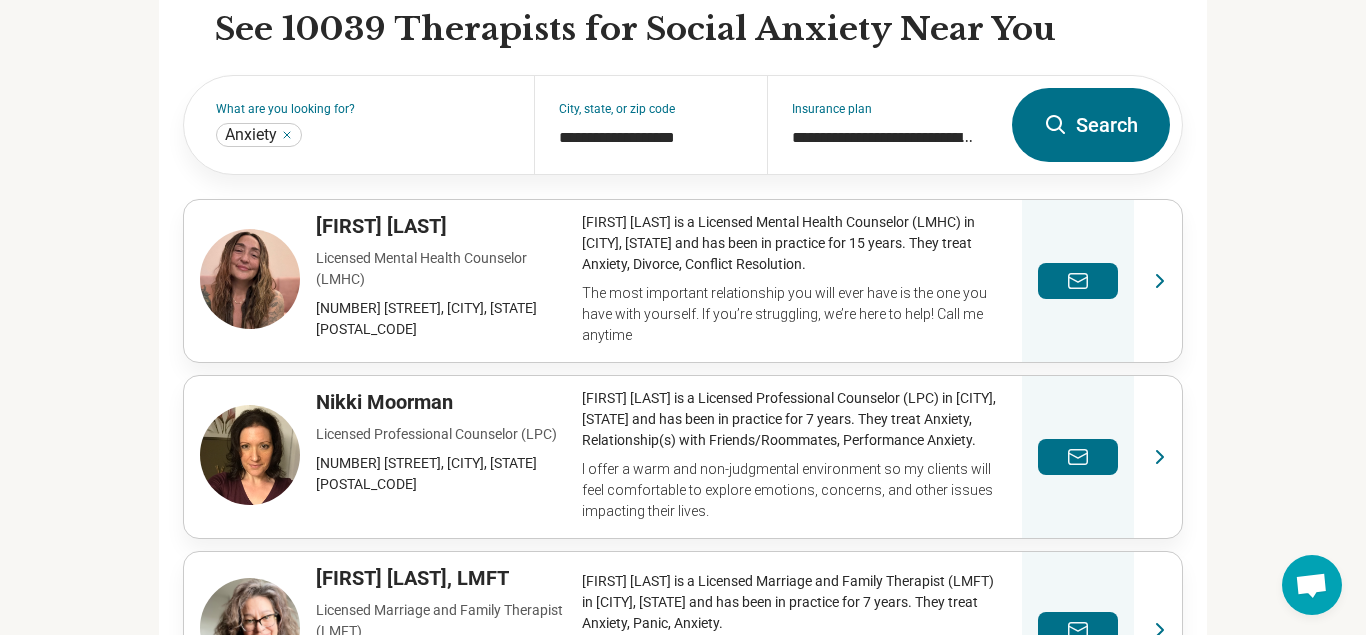 click on "Search" at bounding box center (1091, 125) 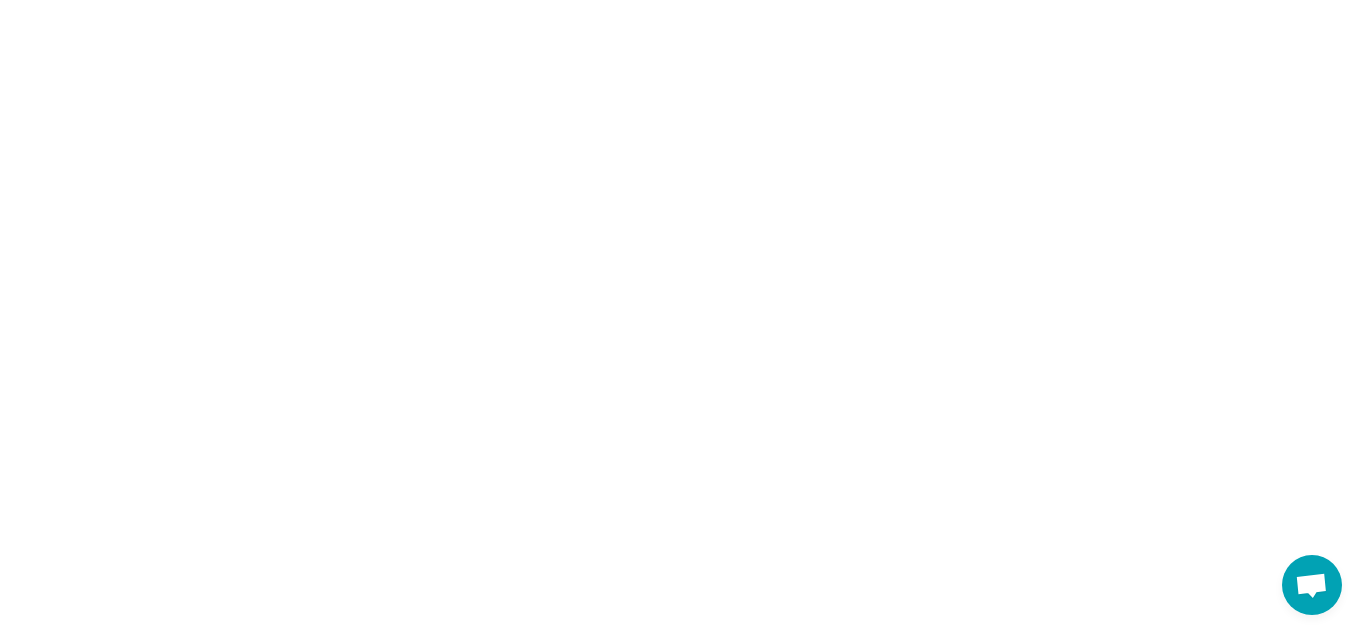 scroll, scrollTop: 0, scrollLeft: 0, axis: both 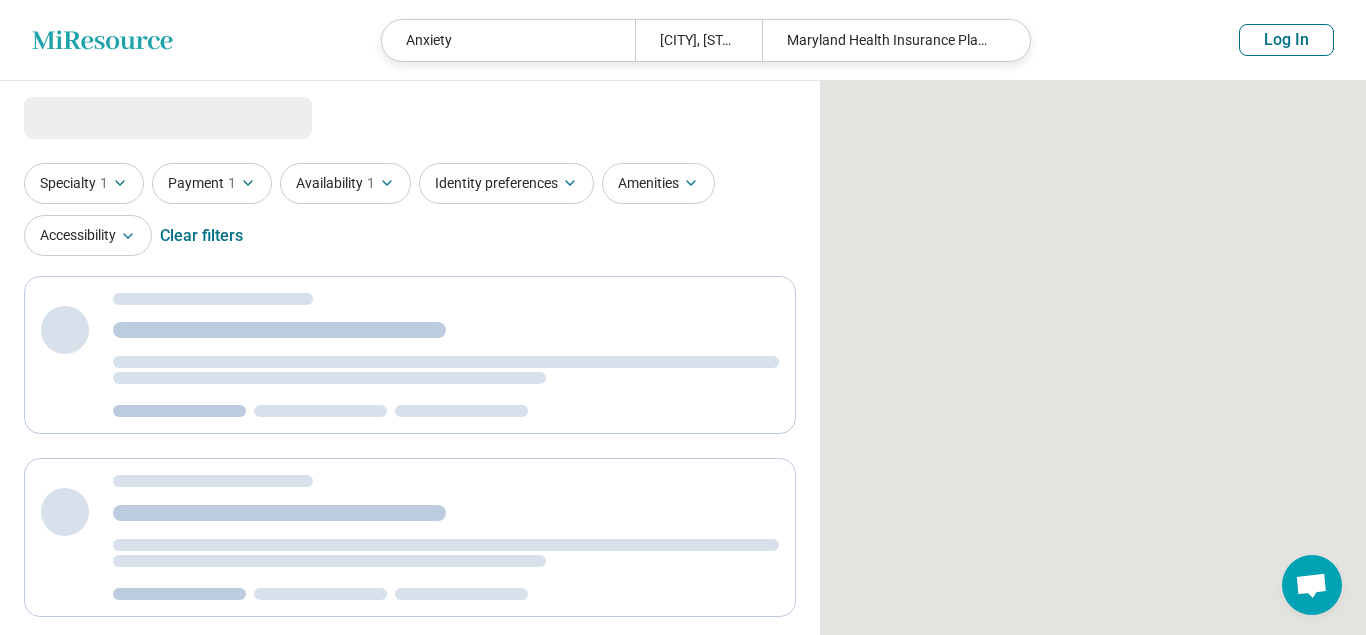 select on "***" 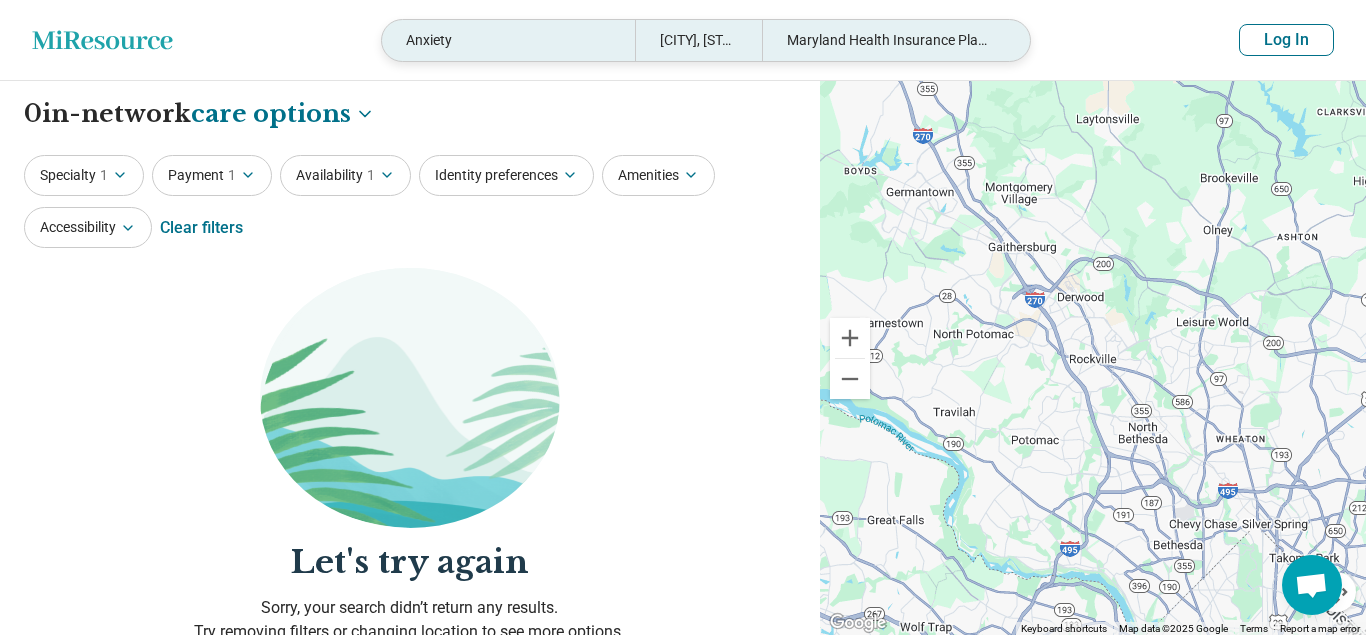 click on "Maryland Health Insurance Plan (MHIP)" at bounding box center [888, 40] 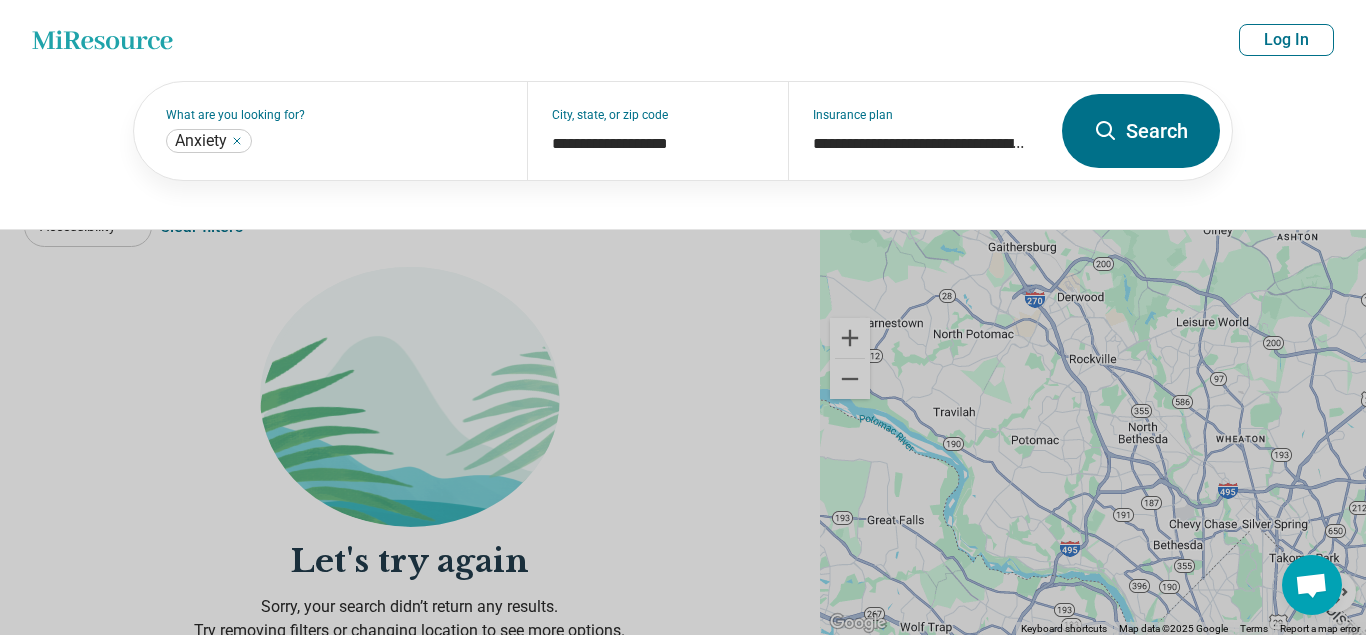 click on "Miresource logo Anxiety [CITY], [STATE] [POSTAL_CODE] Maryland Health Insurance Plan (MHIP) Log In" at bounding box center [683, 40] 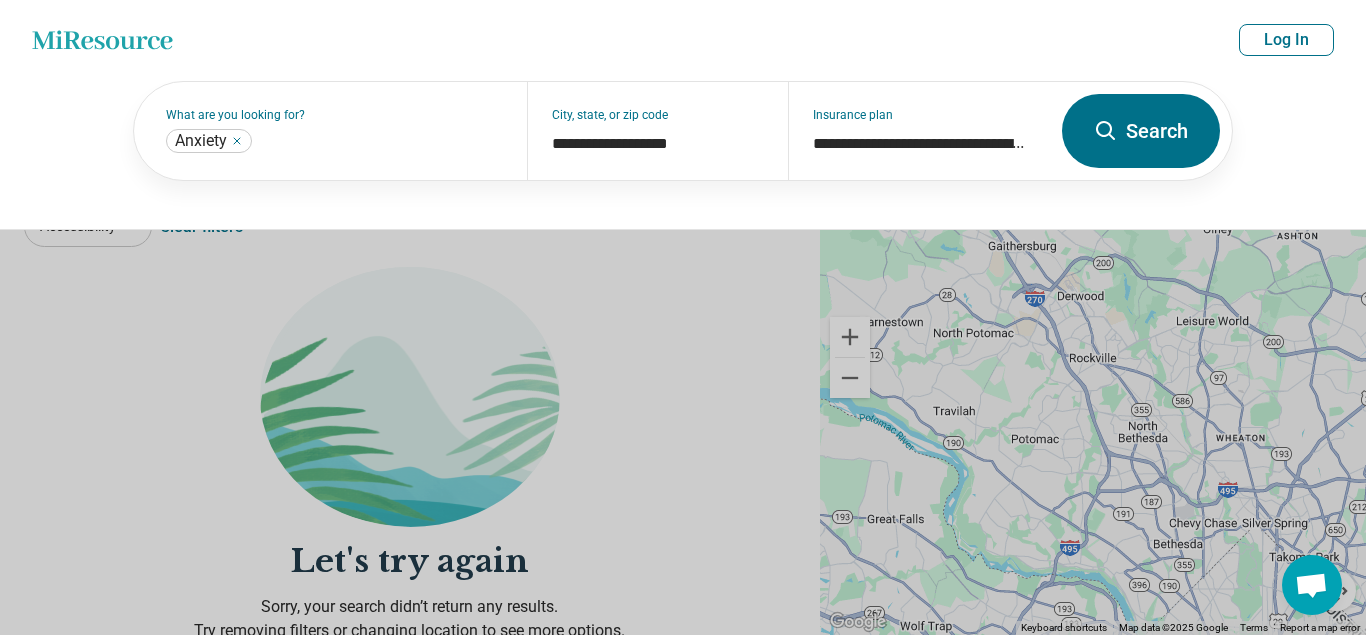 click on "Miresource logo Anxiety [CITY], [STATE] [POSTAL_CODE] Maryland Health Insurance Plan (MHIP) Log In" at bounding box center [683, 40] 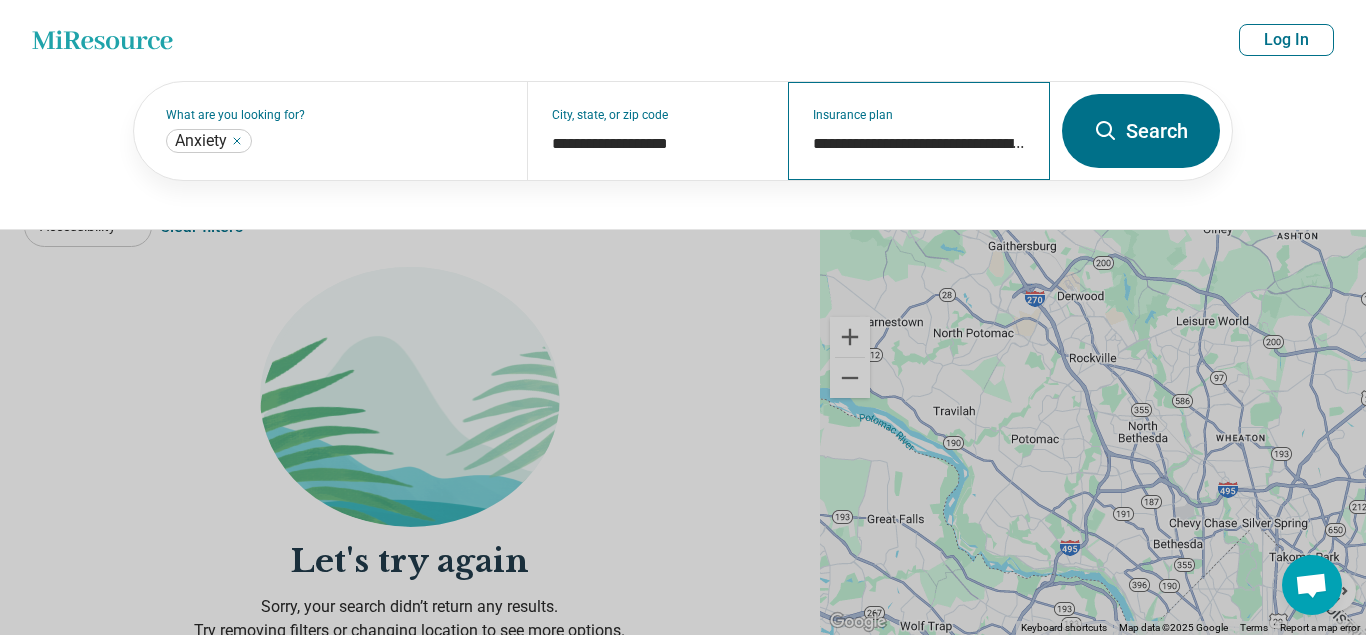 click on "**********" at bounding box center [919, 131] 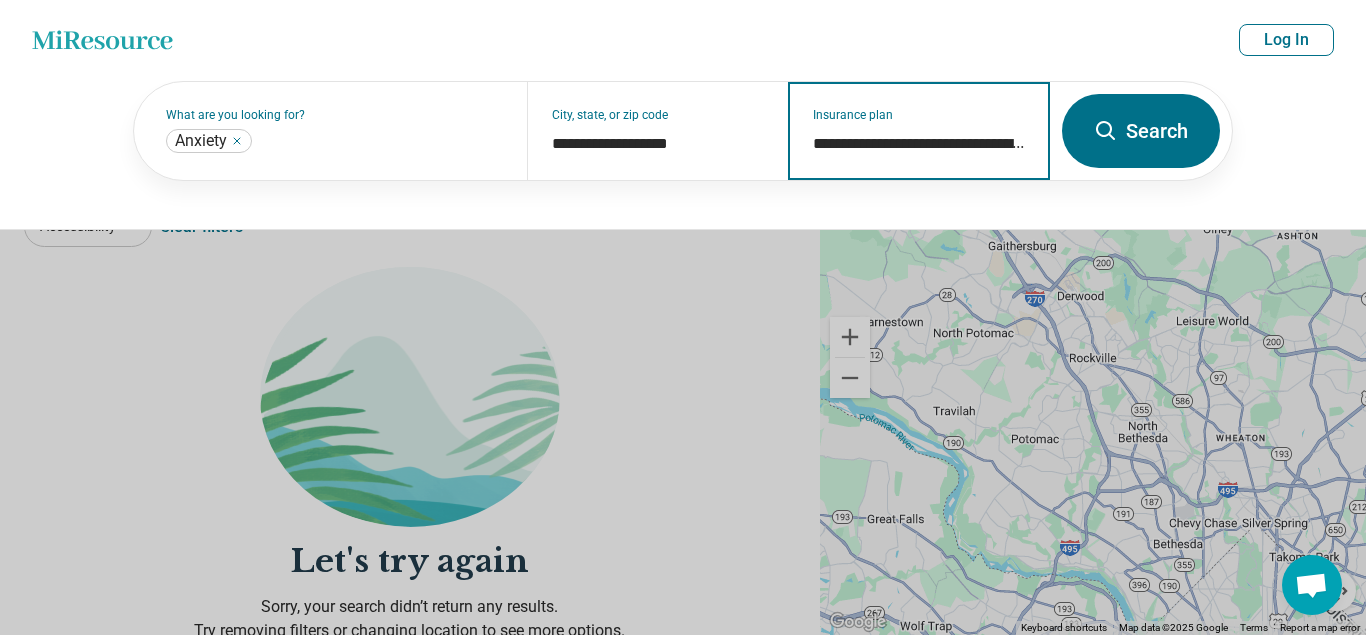 scroll, scrollTop: 0, scrollLeft: 68, axis: horizontal 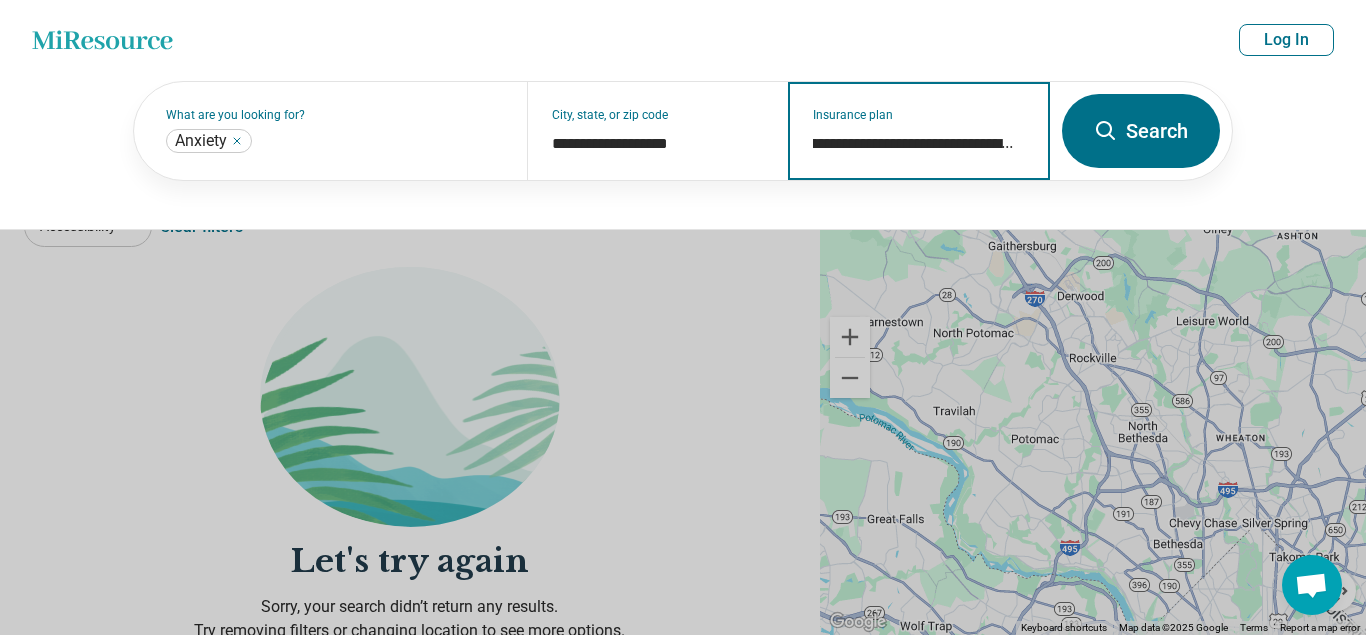 click on "**********" at bounding box center [919, 144] 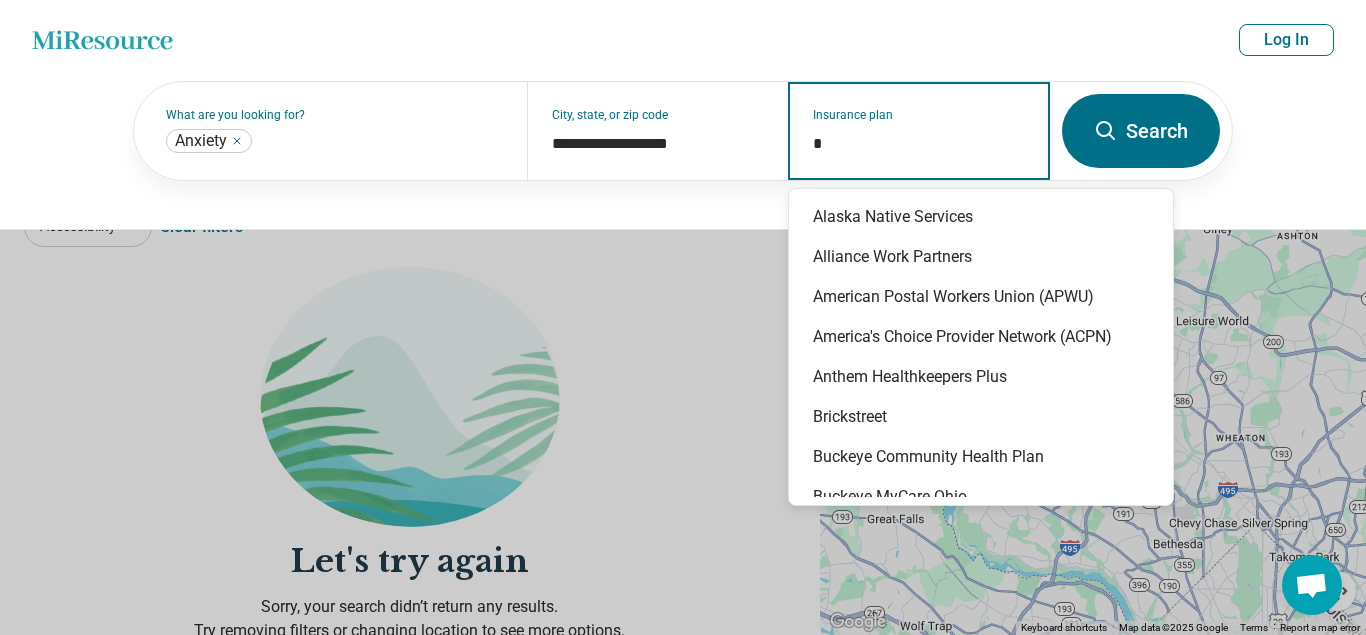 scroll, scrollTop: 0, scrollLeft: 0, axis: both 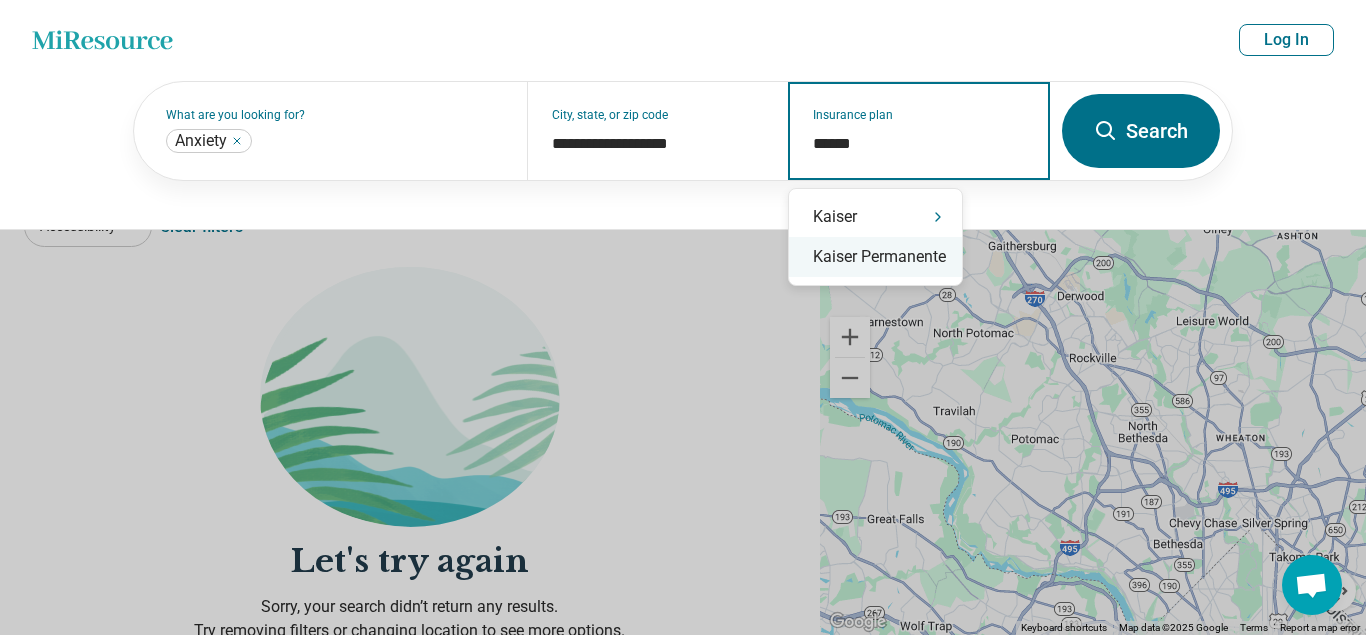 click on "Kaiser Permanente" at bounding box center [875, 257] 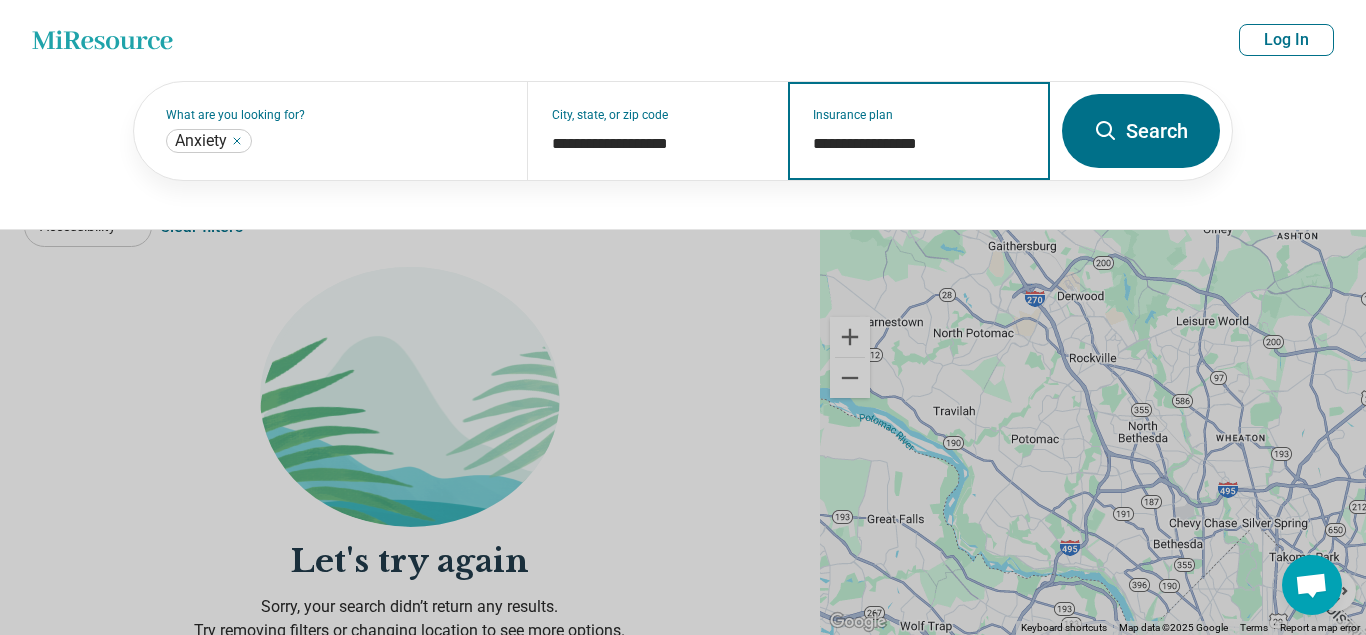 type on "**********" 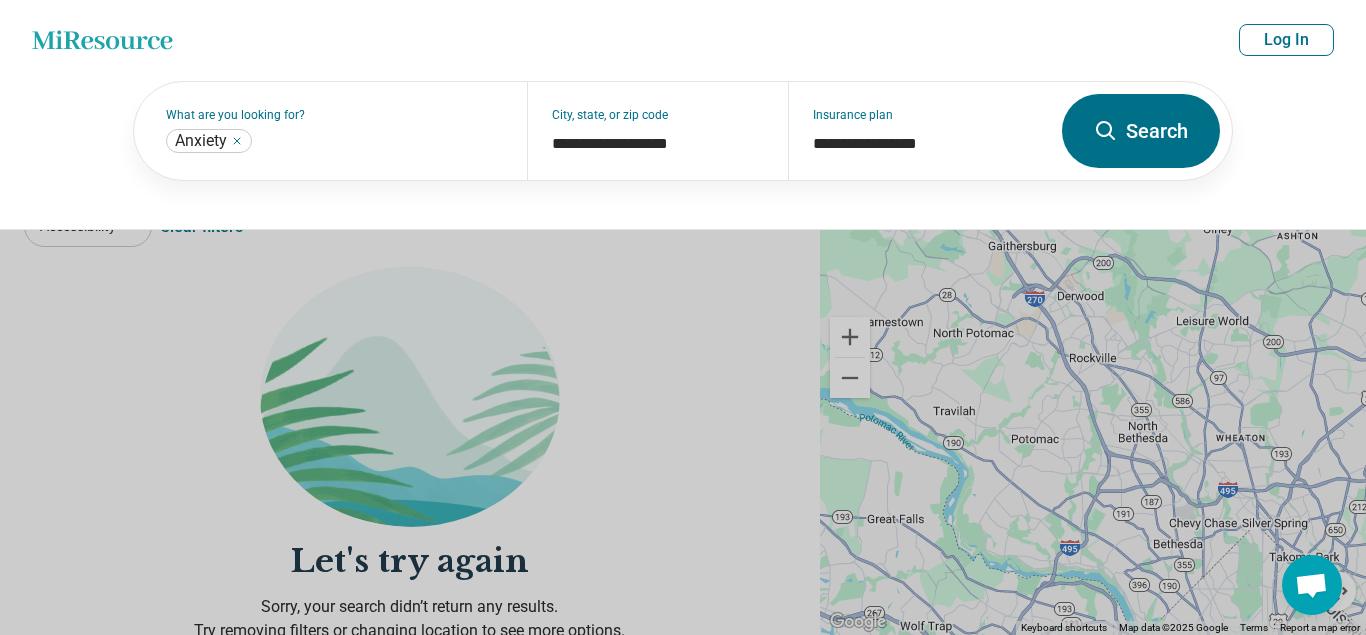click on "Search" at bounding box center (1141, 131) 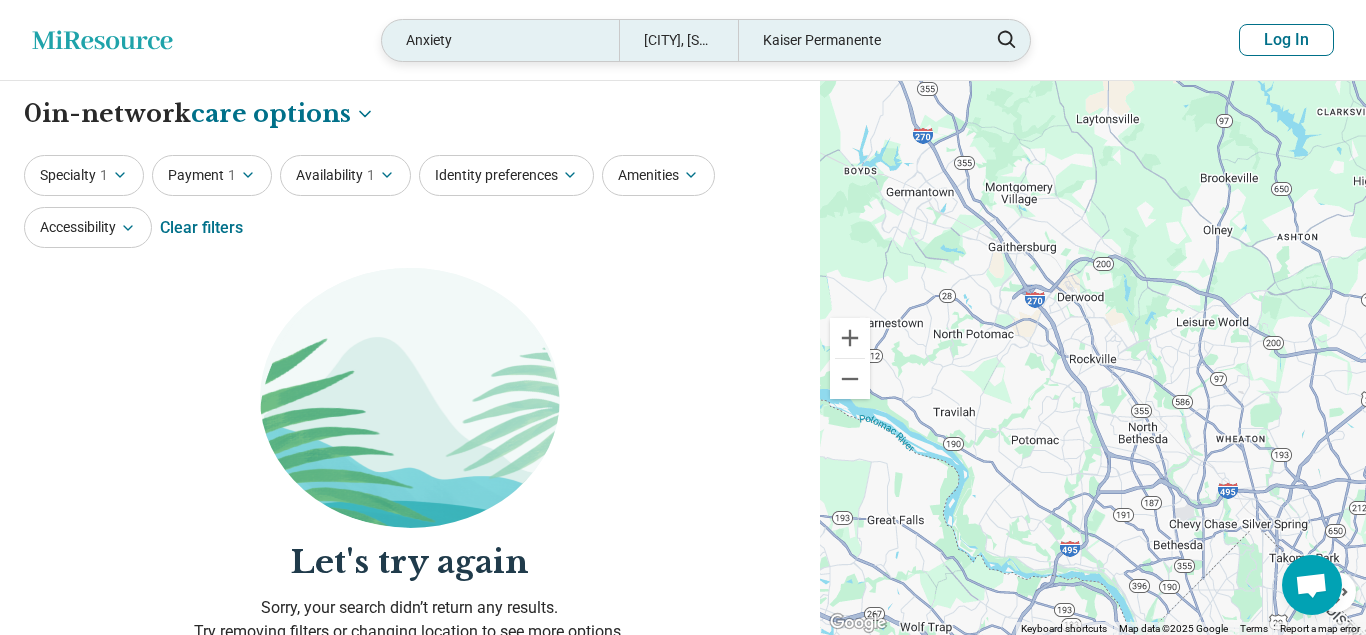 click on "Anxiety" at bounding box center (500, 40) 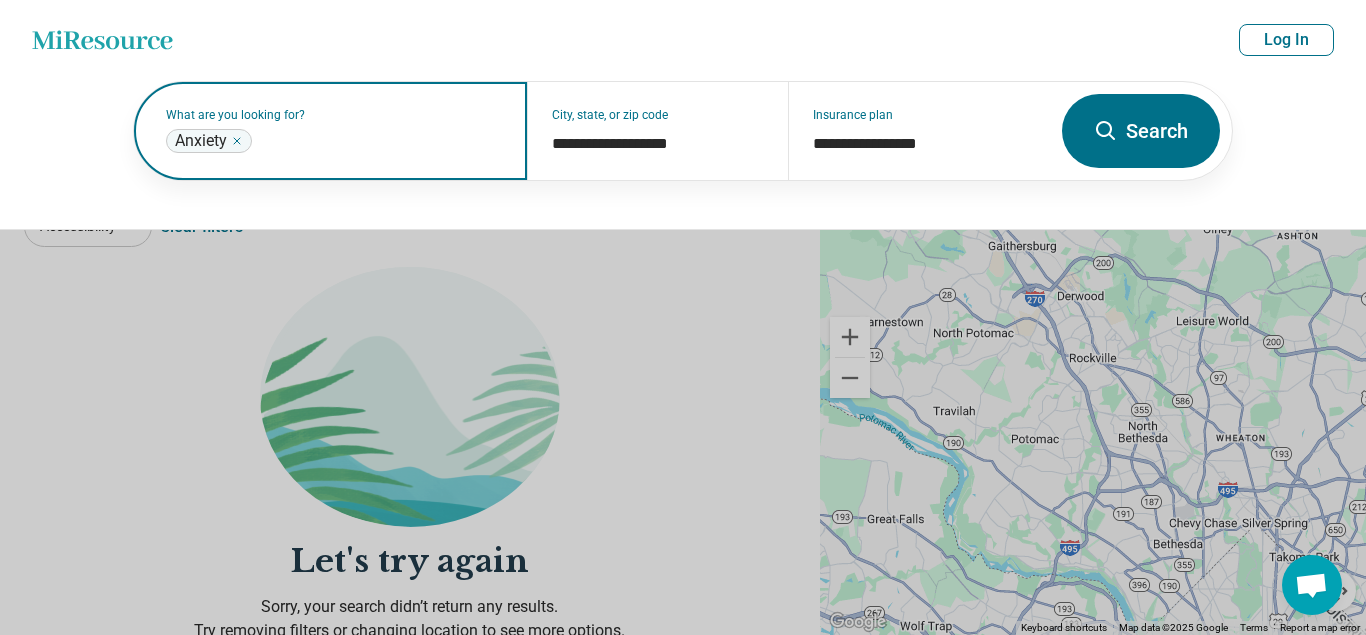 click 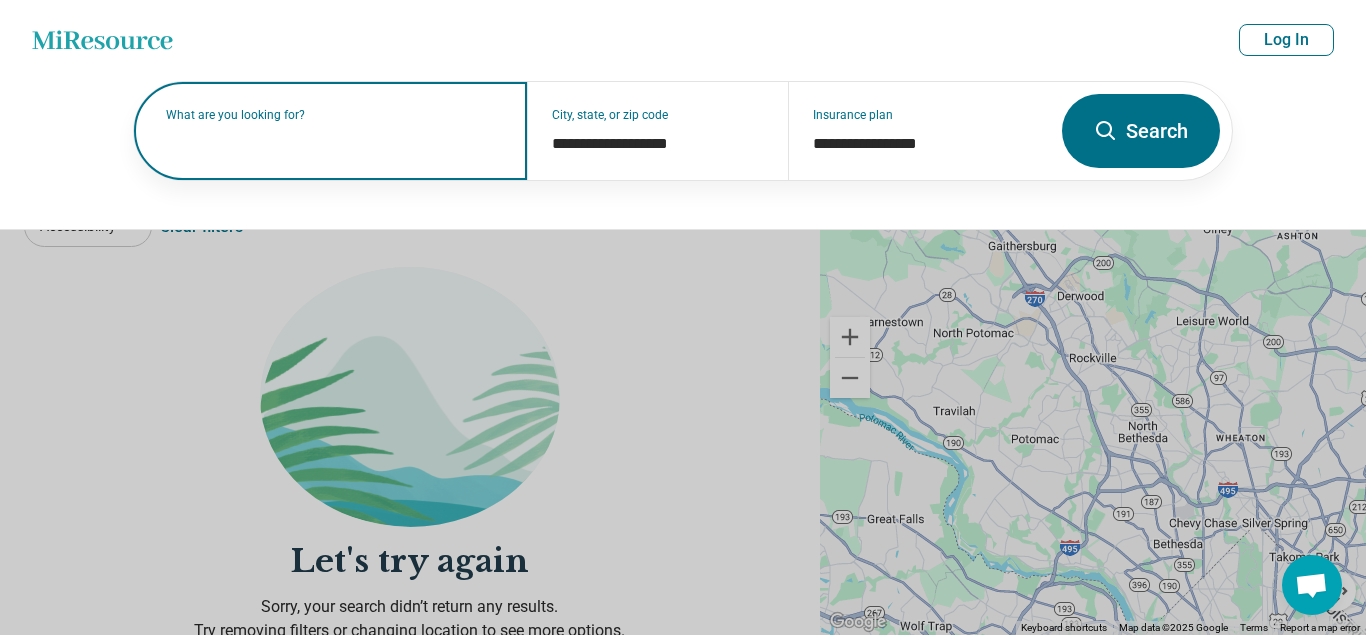 click on "What are you looking for?" at bounding box center [334, 115] 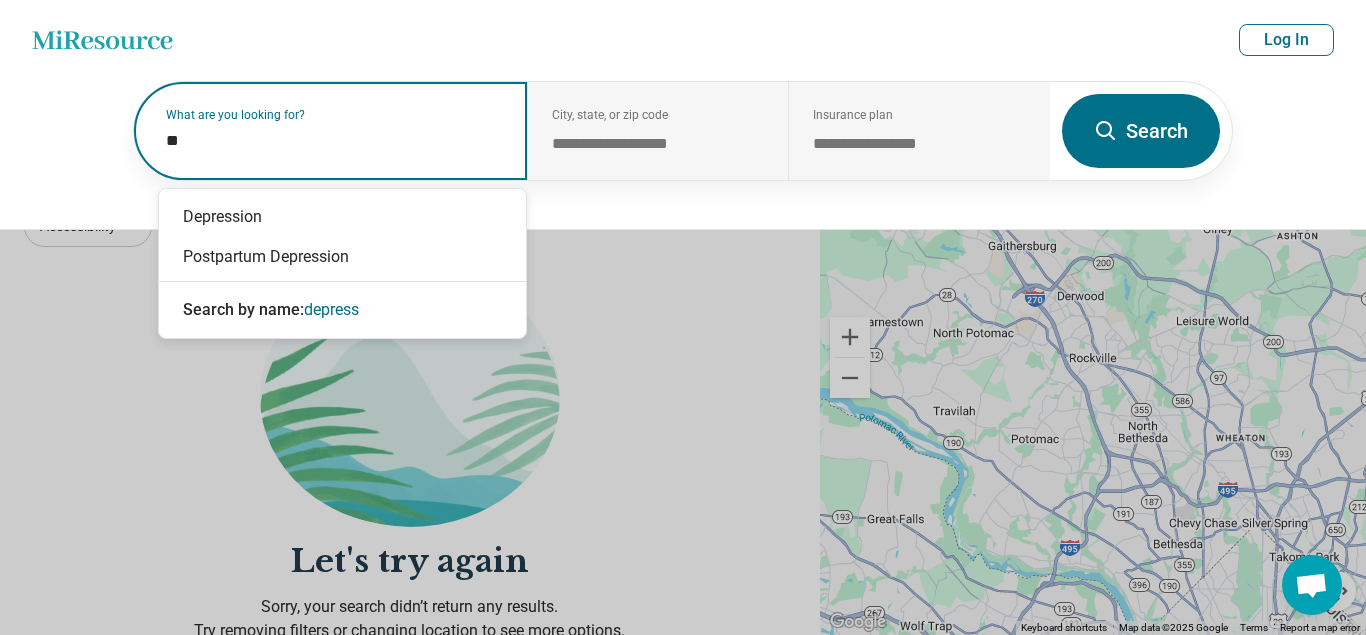 type on "*" 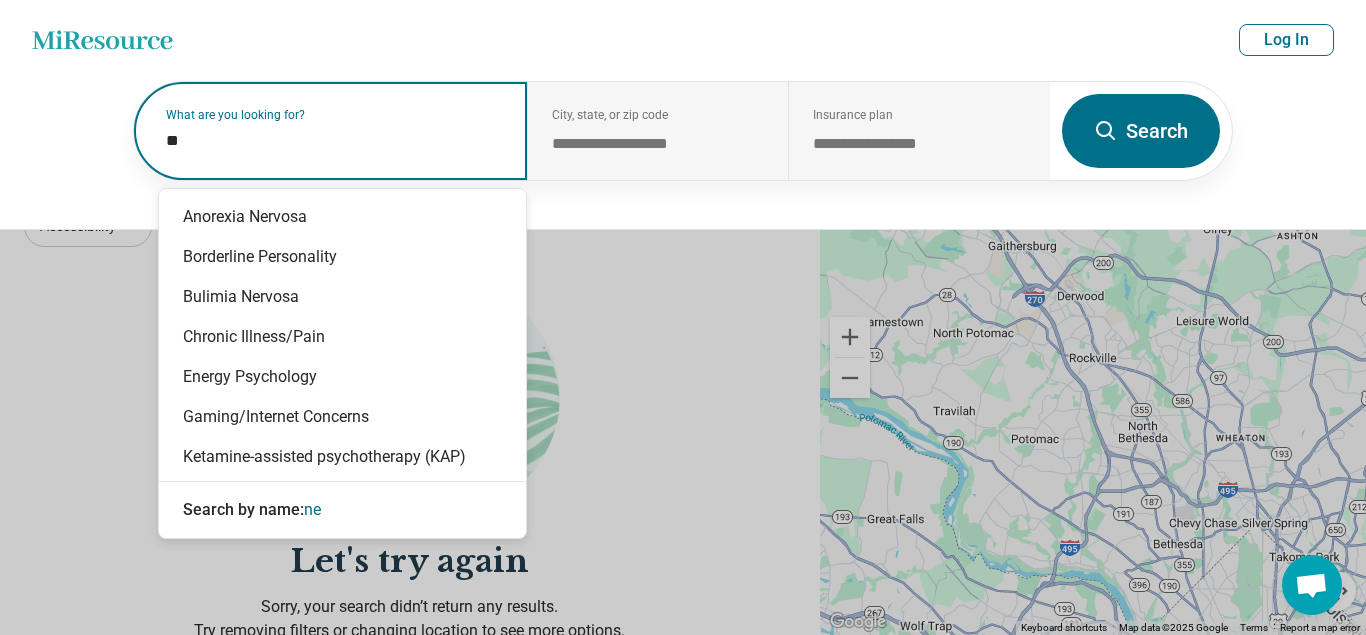 type on "*" 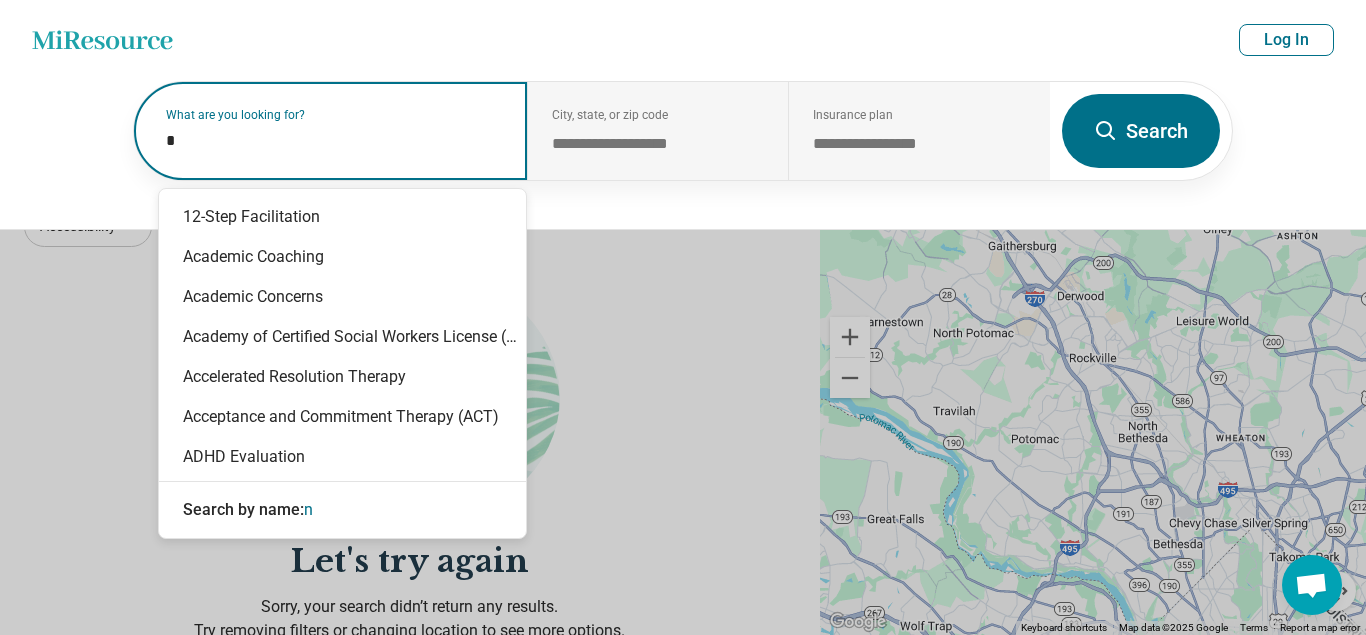 type 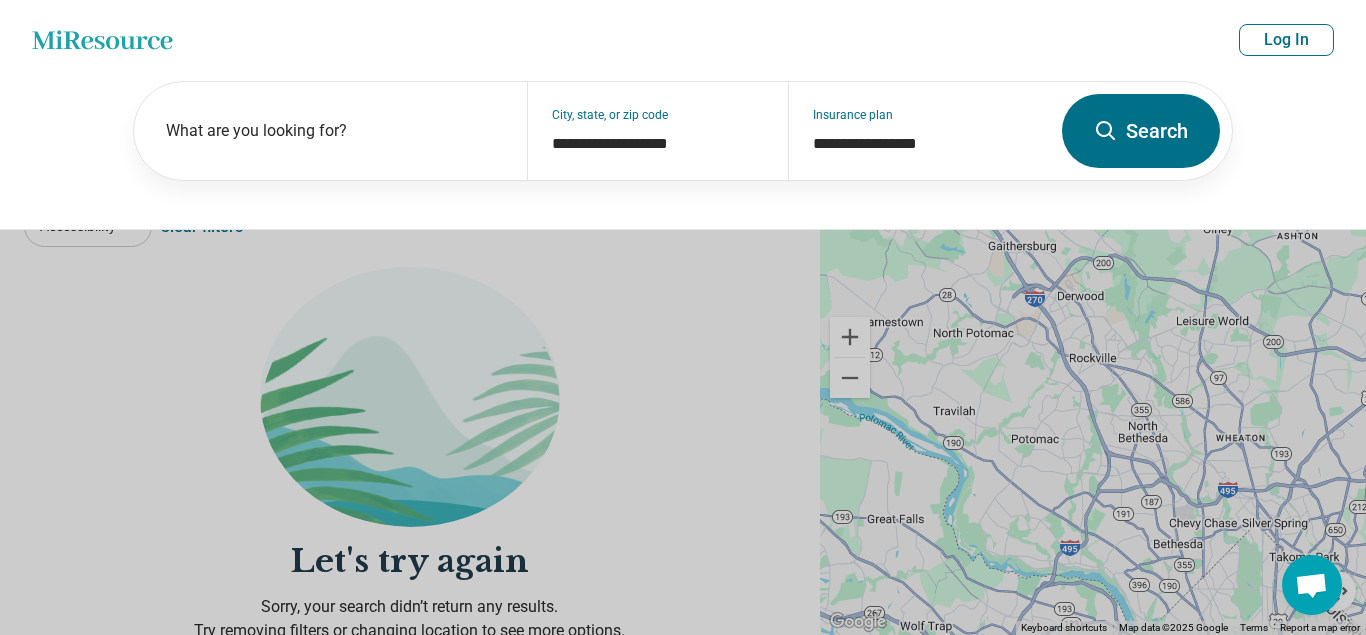 click 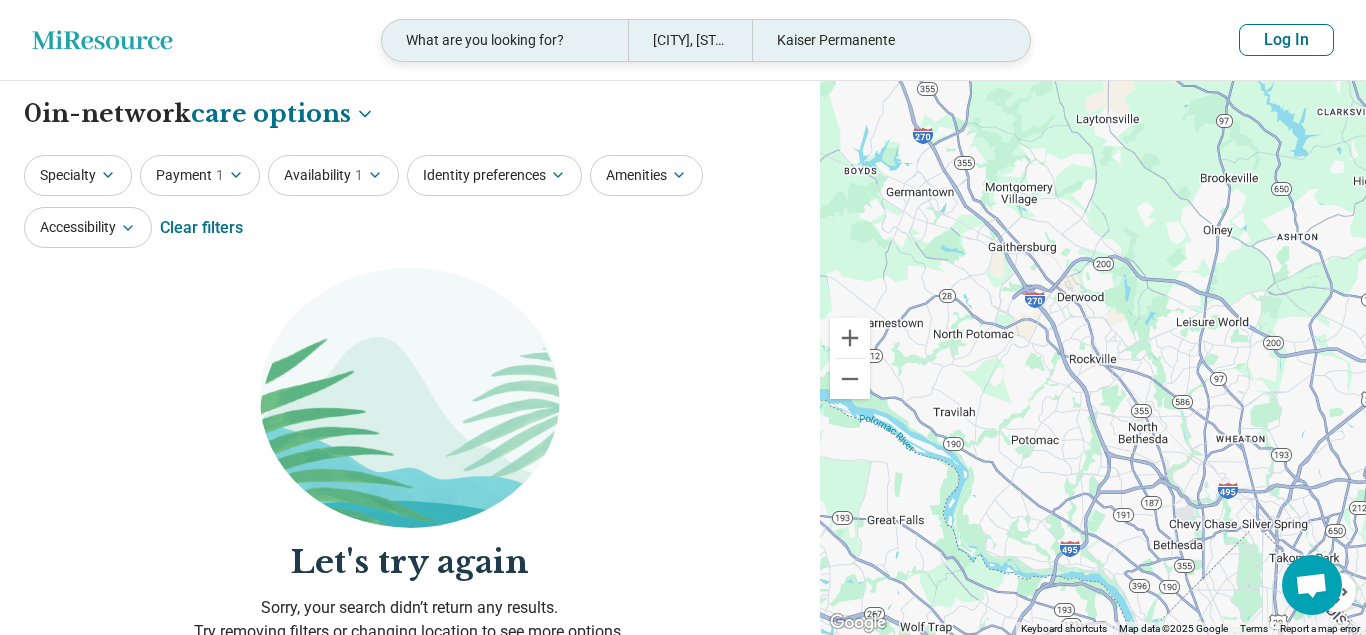 click on "Kaiser Permanente" at bounding box center (875, 40) 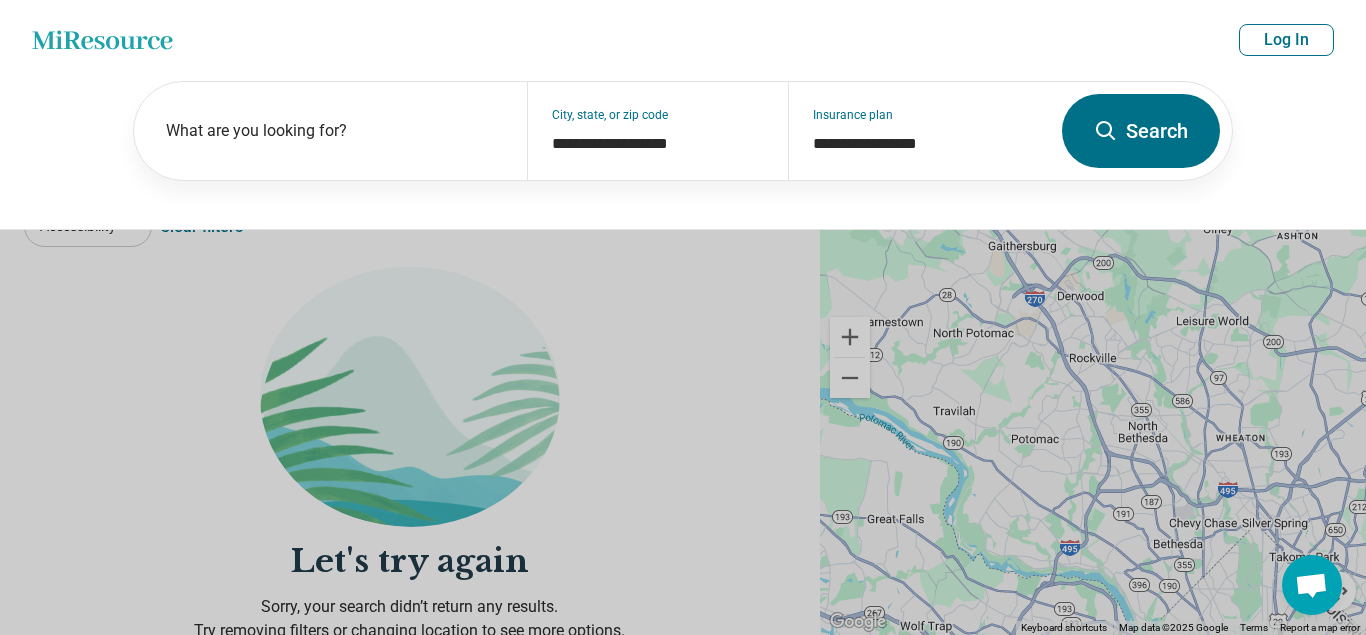 click on "Miresource logo What are you looking for? [CITY], [STATE] [POSTAL_CODE] Kaiser Permanente Log In" at bounding box center [683, 40] 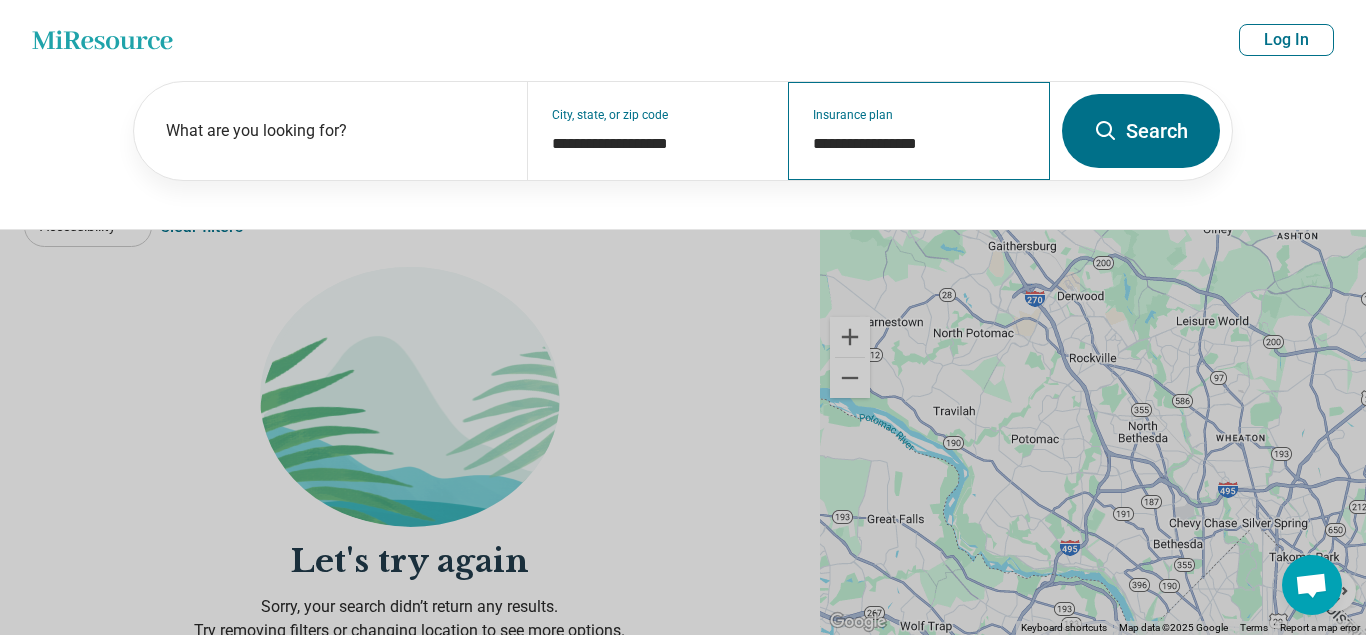 click on "**********" at bounding box center (919, 131) 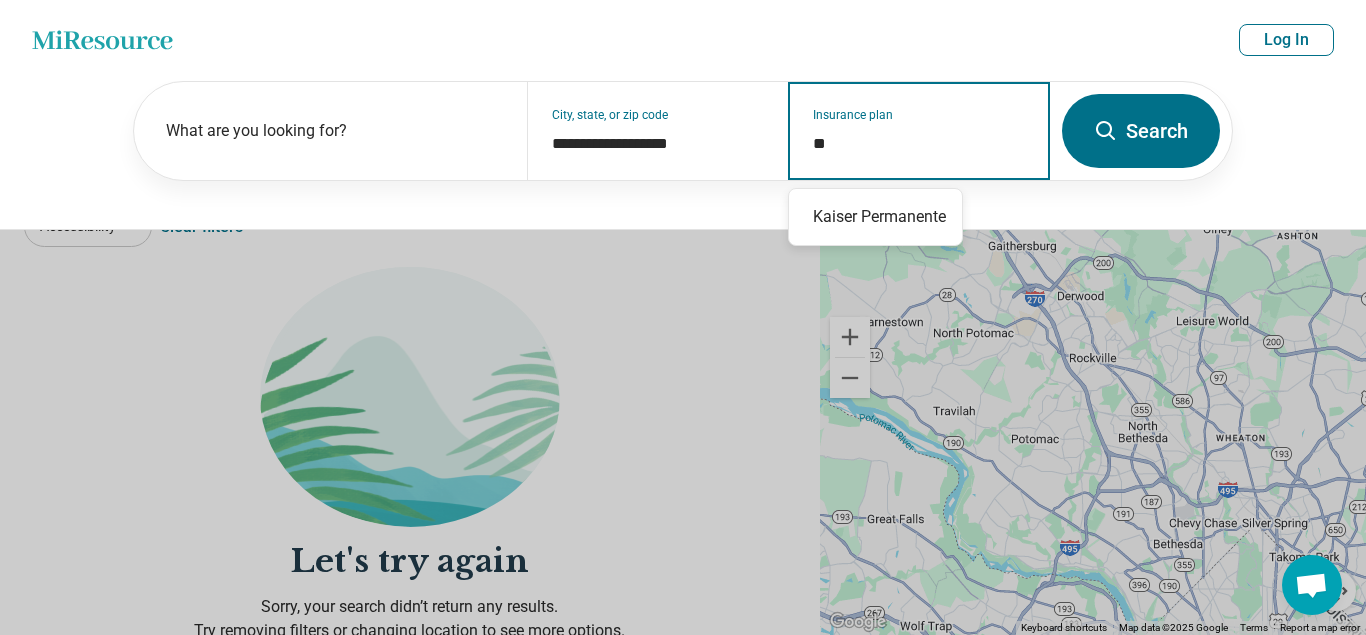 type on "*" 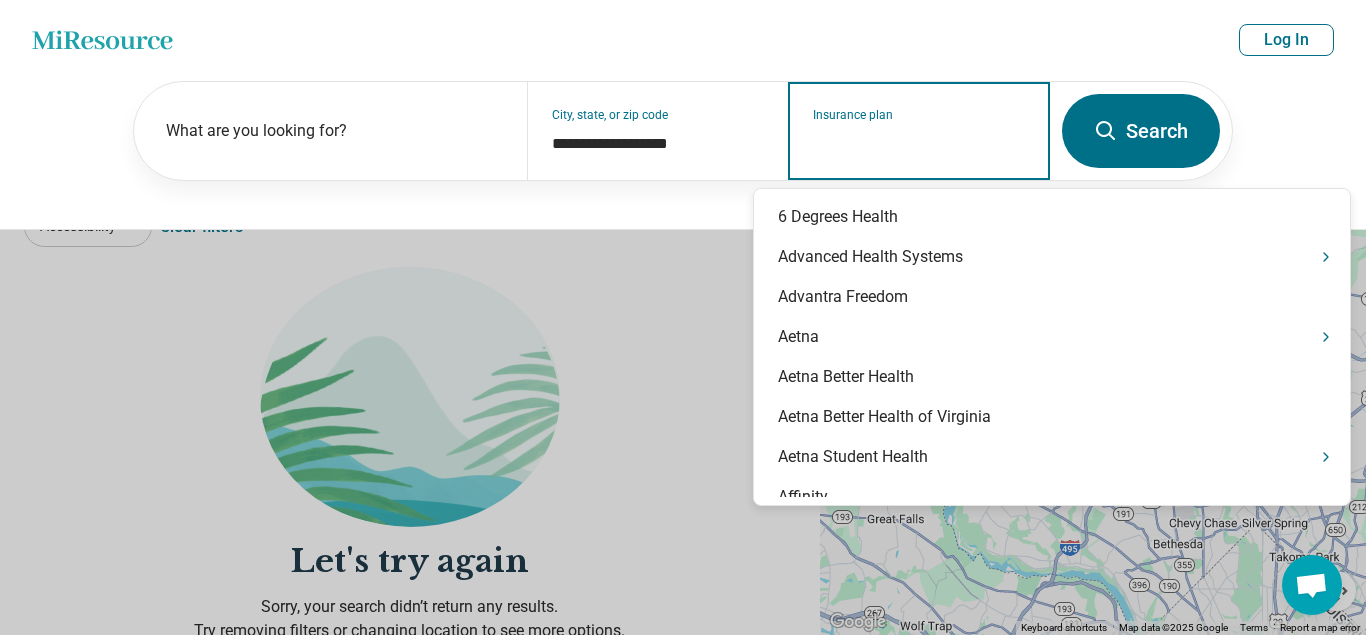 type 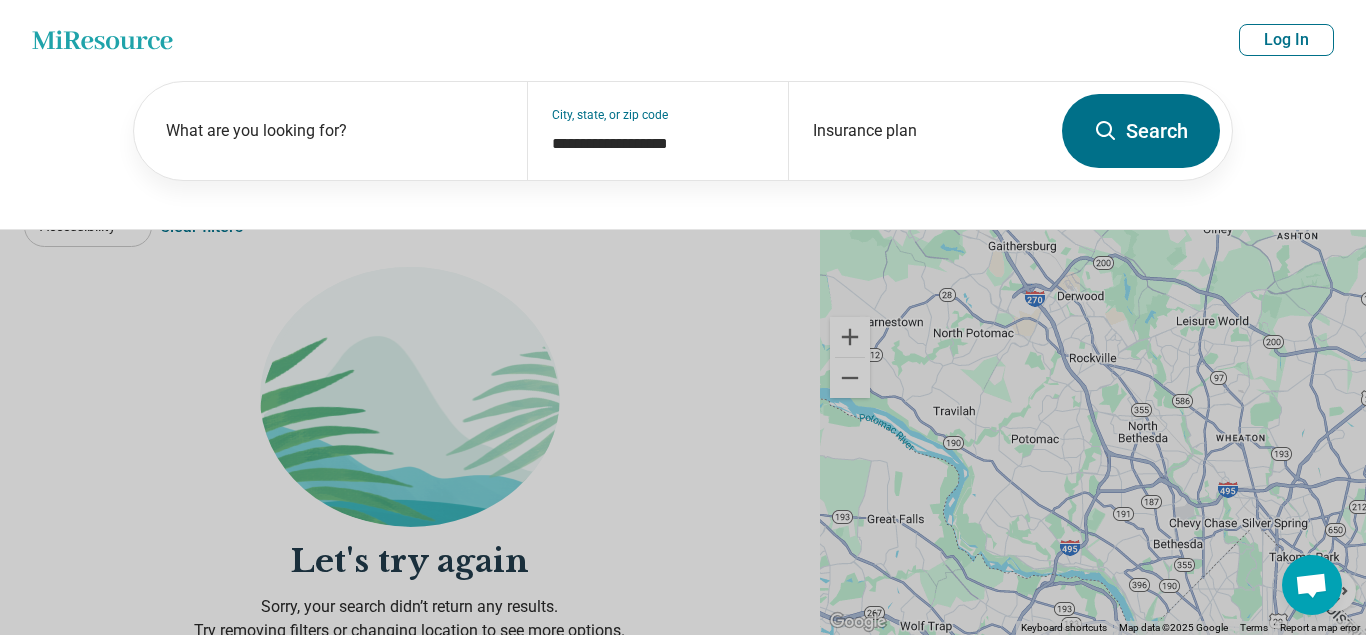 click on "Search" at bounding box center (1141, 131) 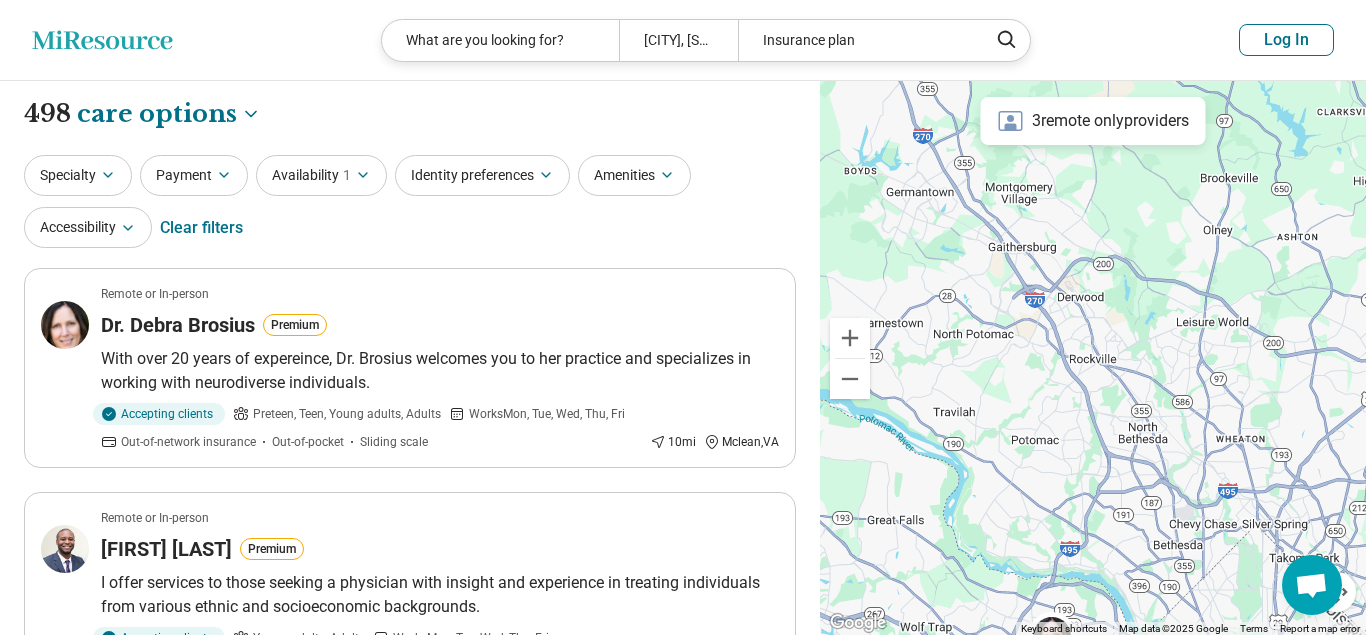 click on "Specialty Payment Availability 1 Identity preferences Amenities Accessibility Clear filters" at bounding box center [410, 203] 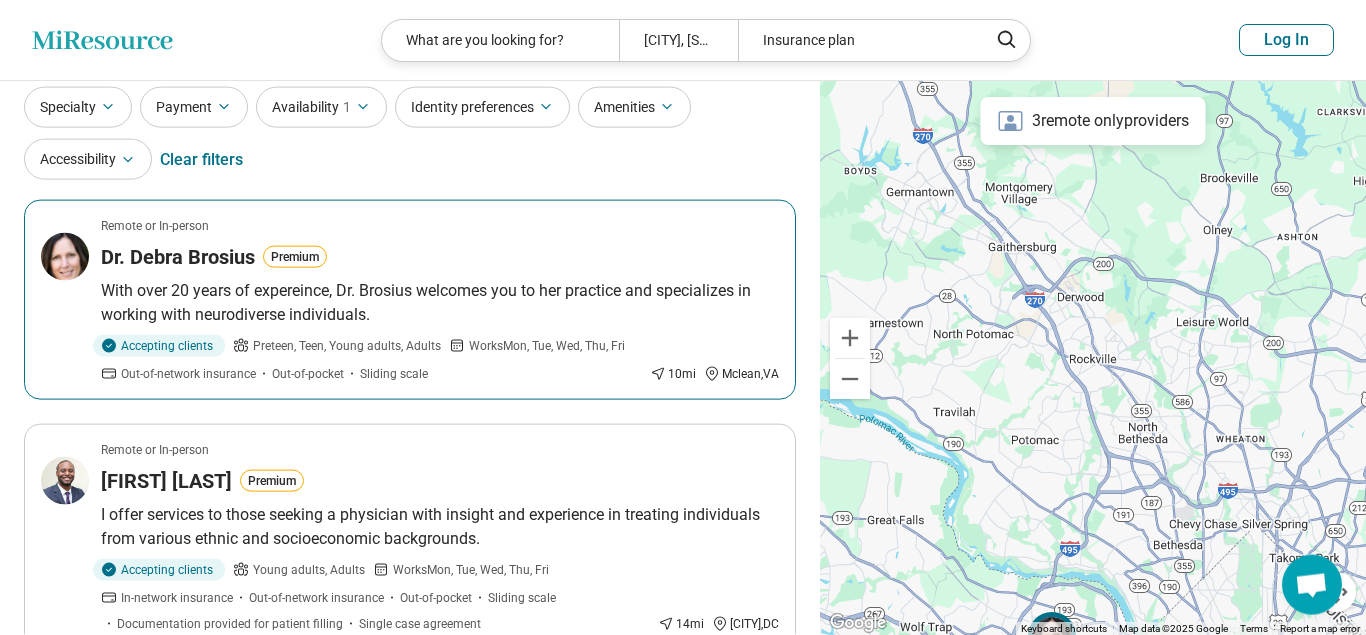 scroll, scrollTop: 0, scrollLeft: 0, axis: both 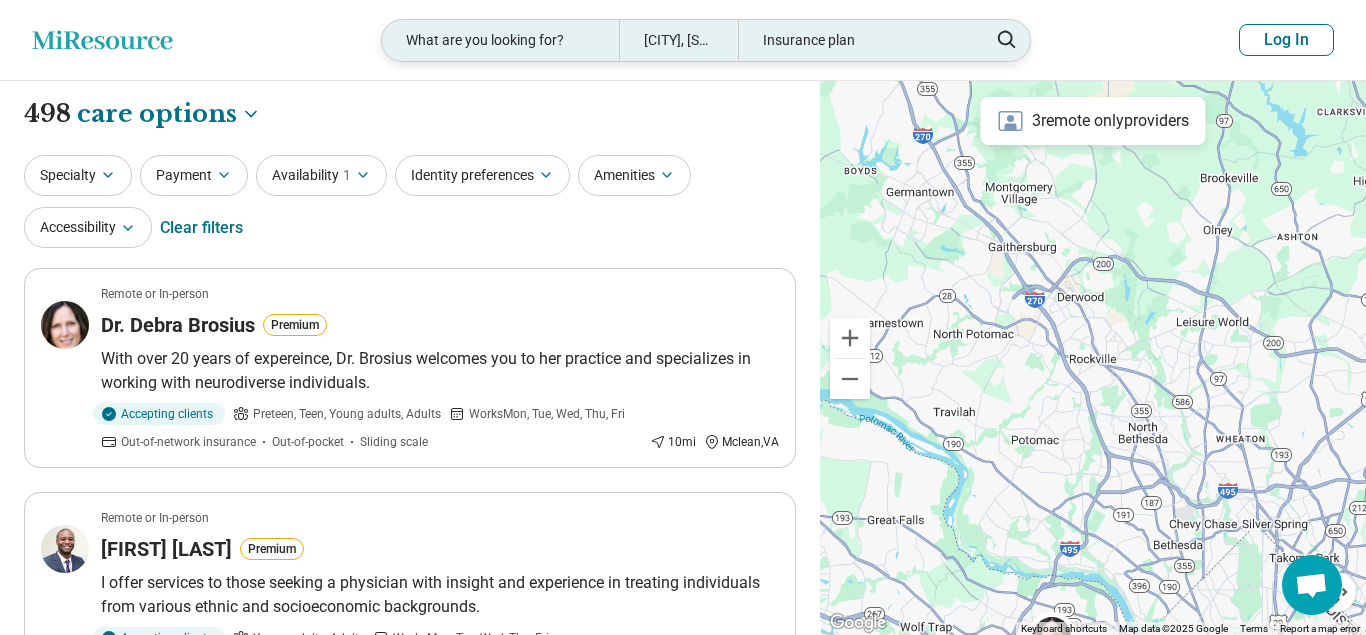 click 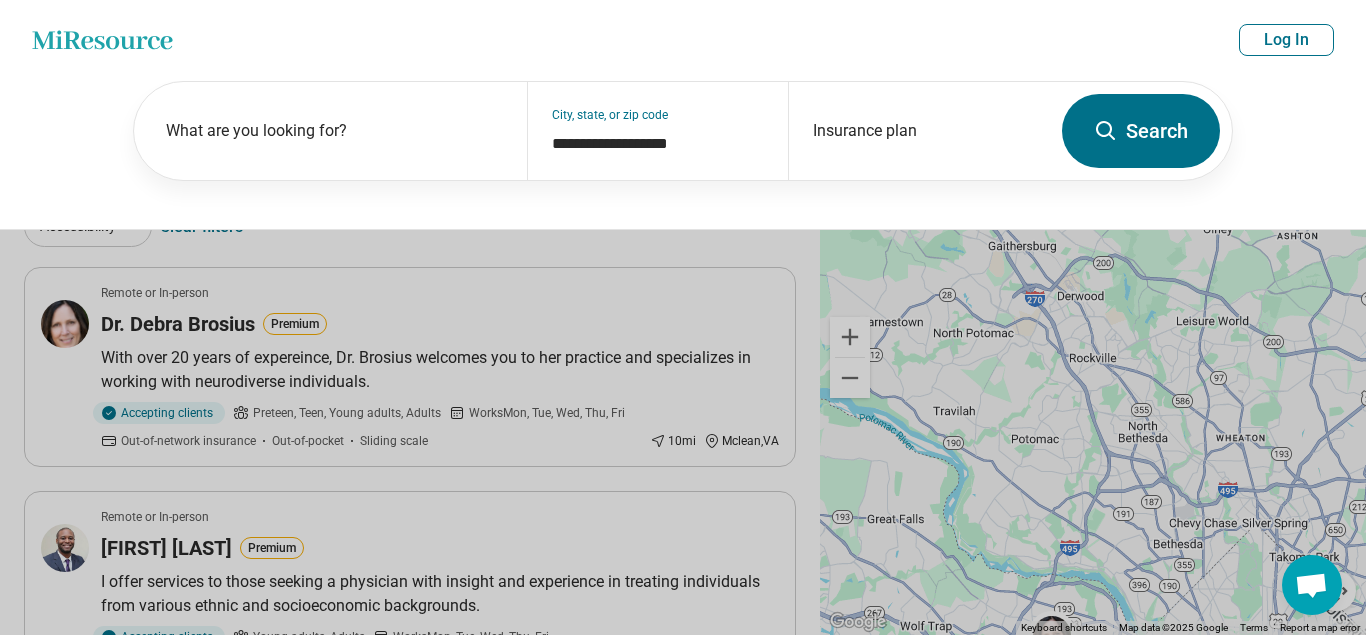 click on "Search" at bounding box center (1141, 131) 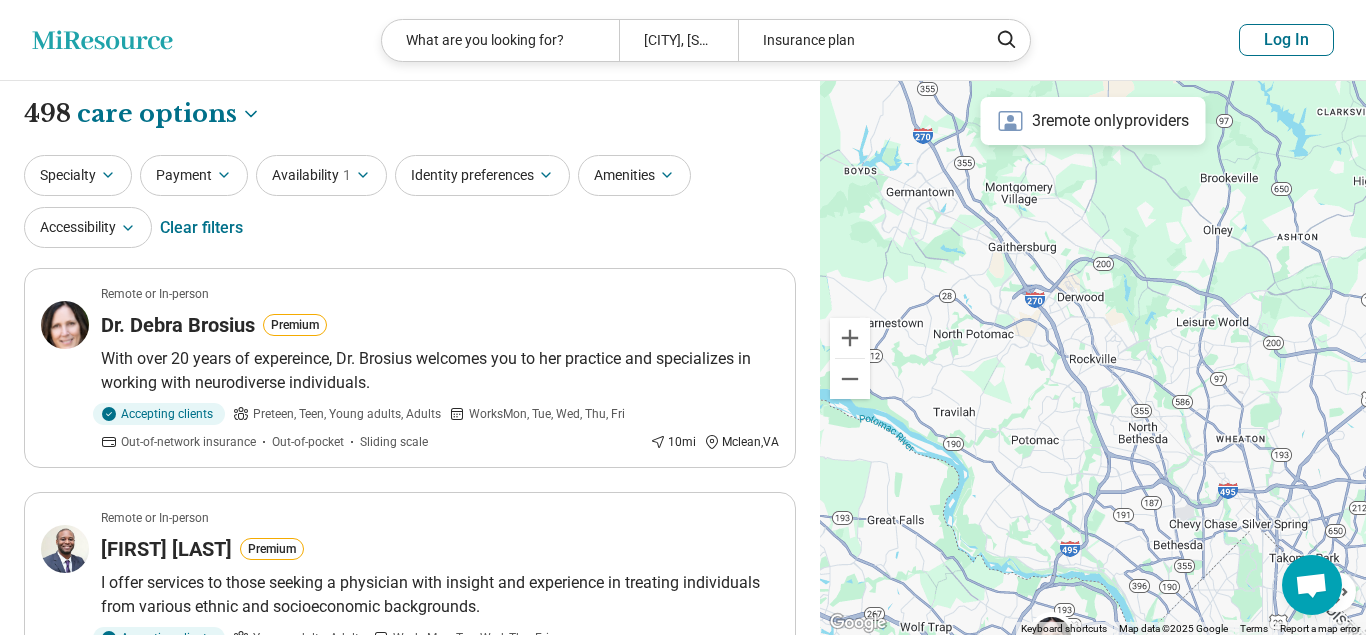 click on "Specialty Payment Availability 1 Identity preferences Amenities Accessibility Clear filters" at bounding box center [410, 203] 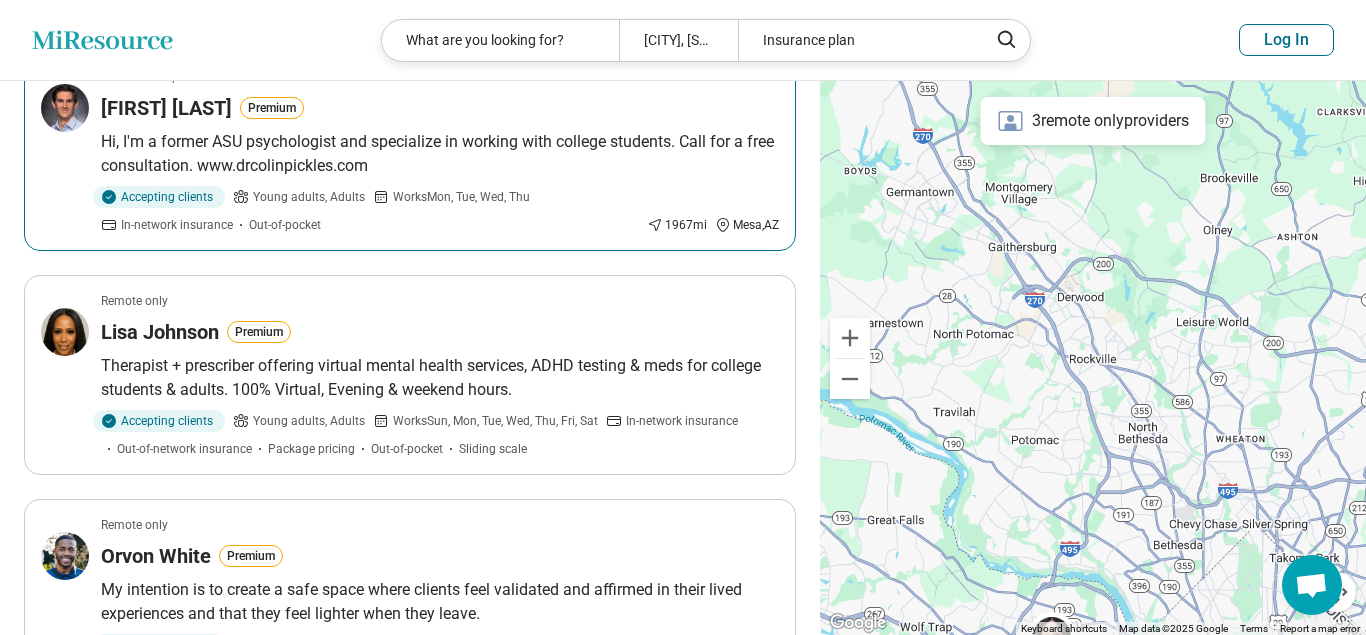 scroll, scrollTop: 2161, scrollLeft: 0, axis: vertical 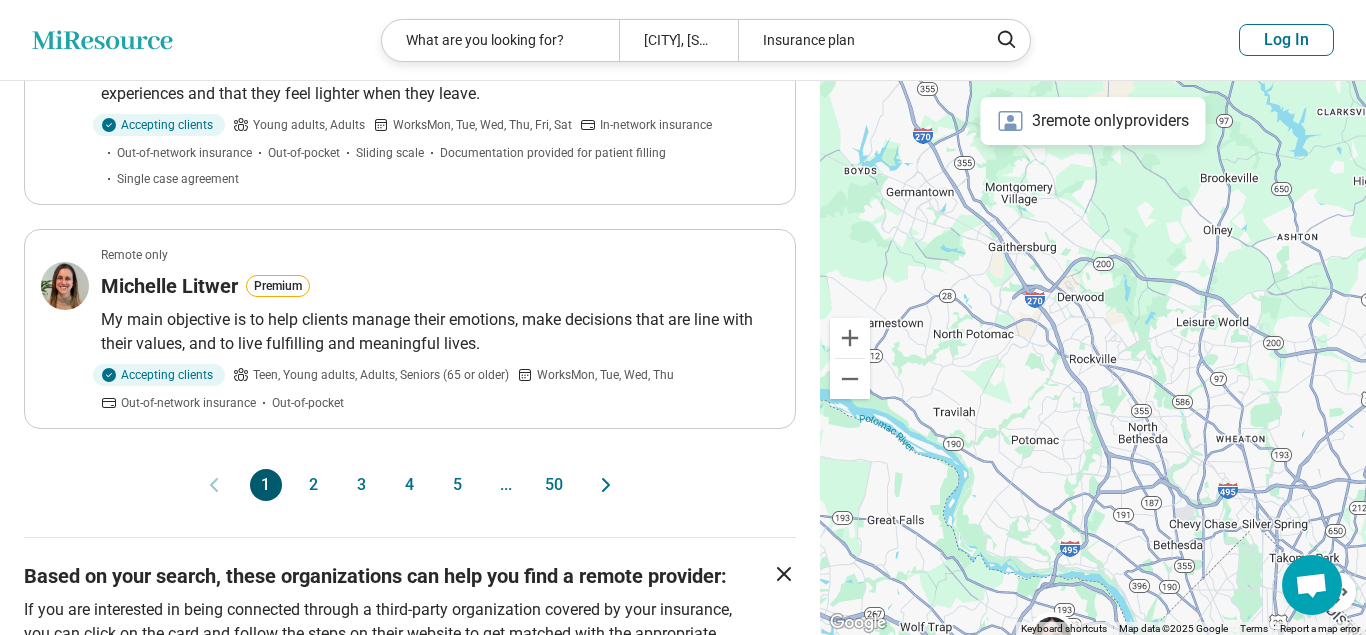 click on "2" at bounding box center (314, 485) 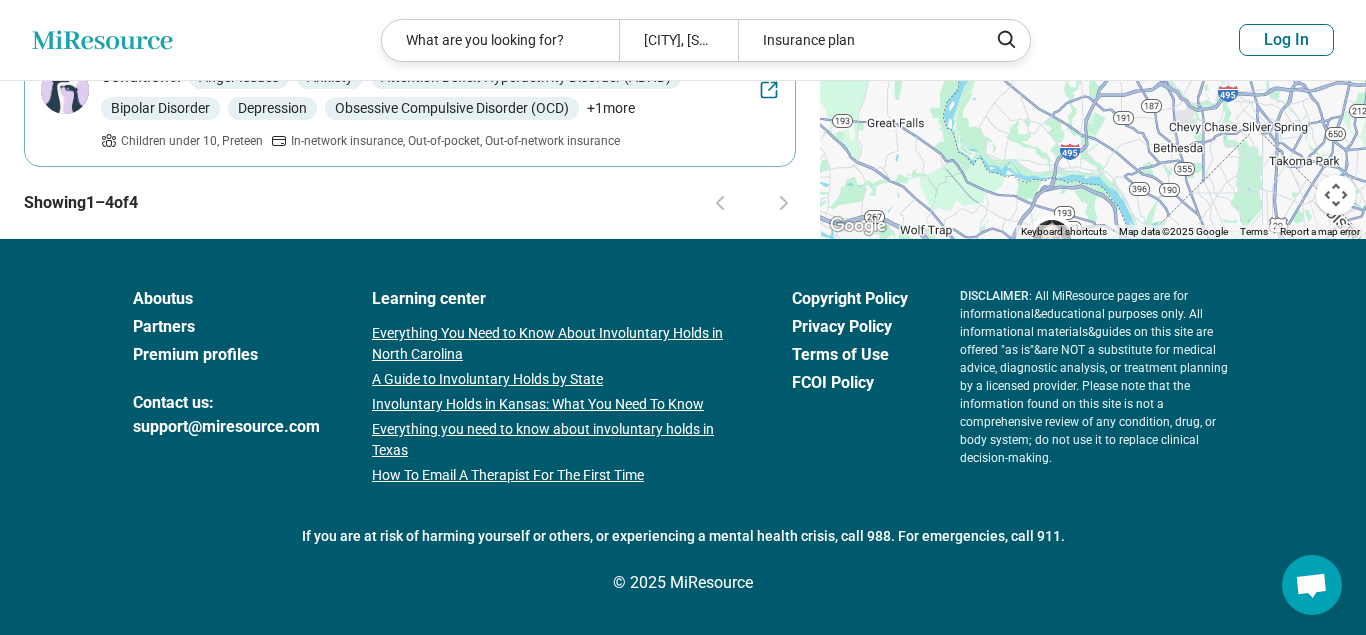 scroll, scrollTop: 0, scrollLeft: 0, axis: both 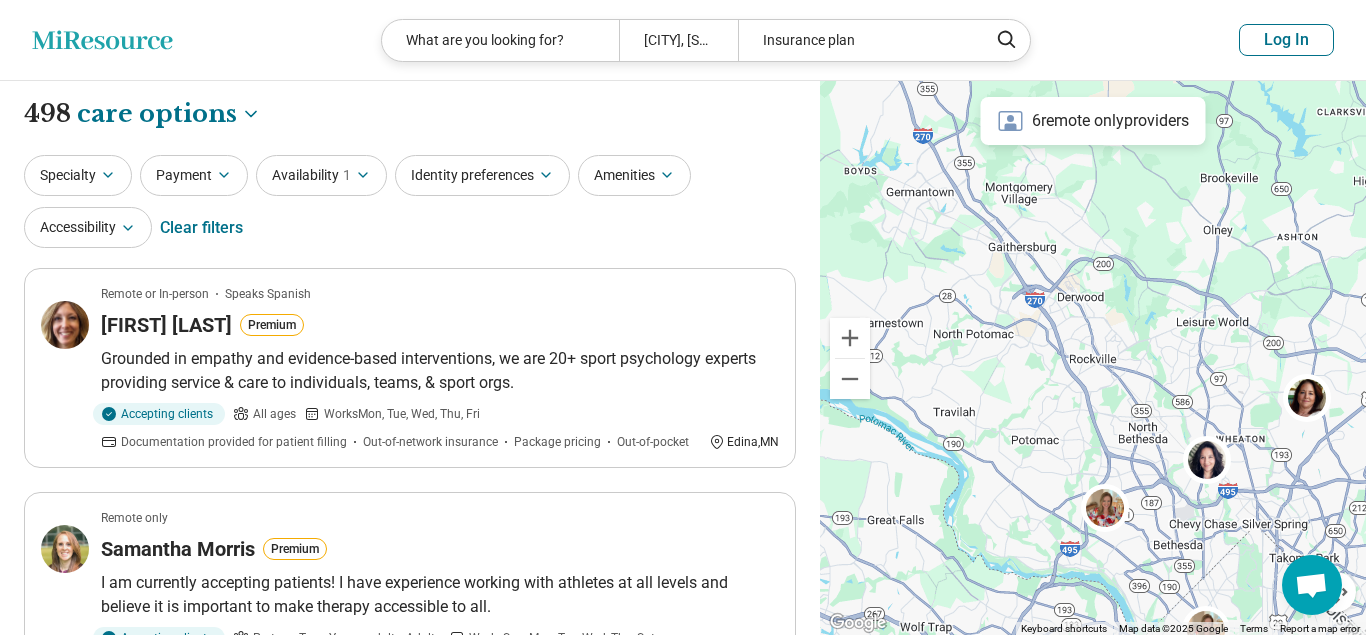 click at bounding box center [1776, 743] 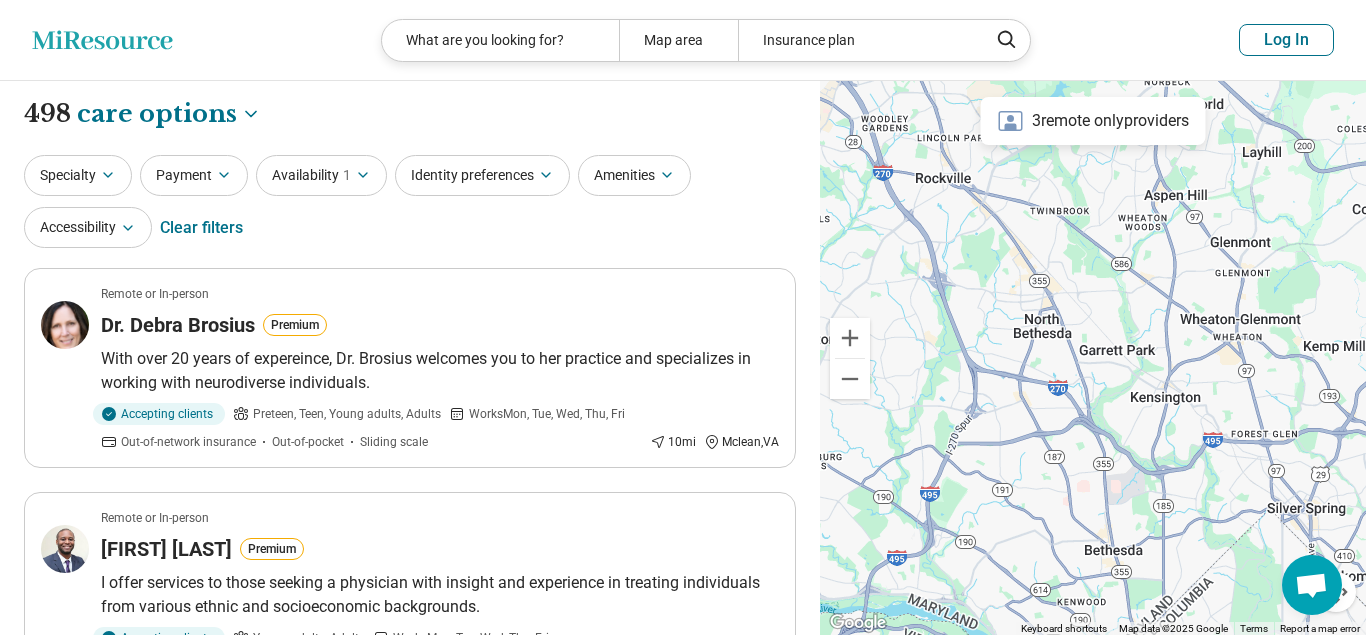 click on "3  remote only  providers" at bounding box center (1092, 121) 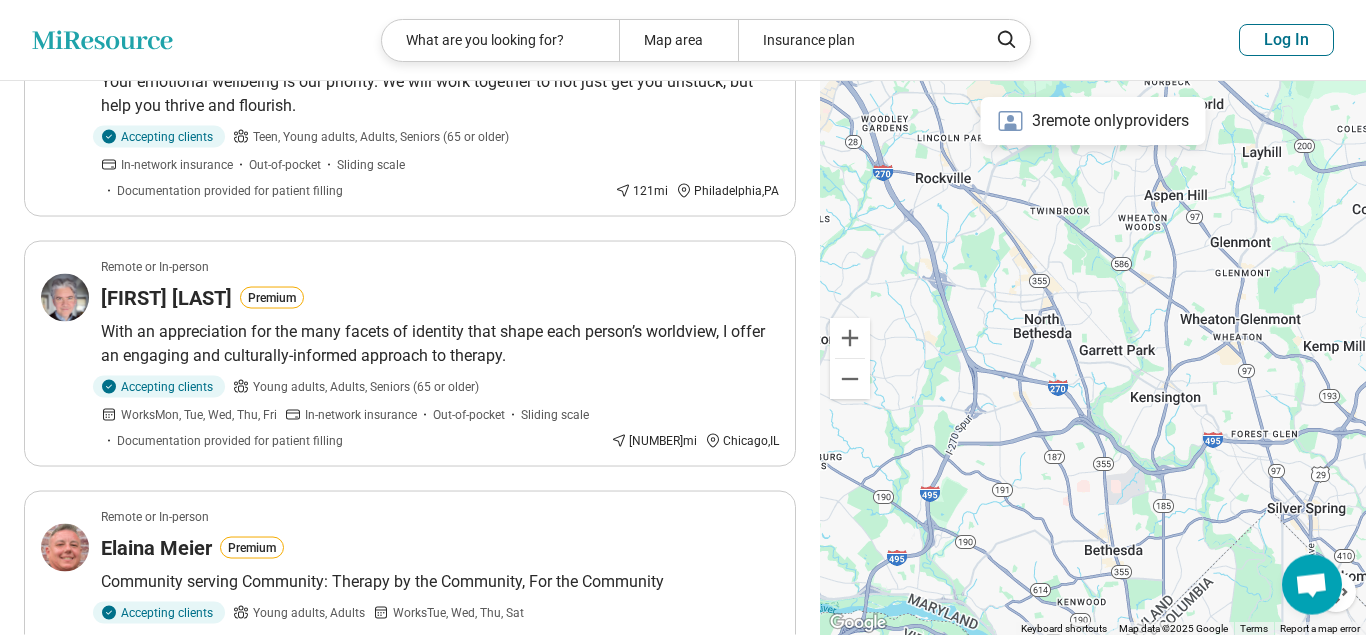 scroll, scrollTop: 1121, scrollLeft: 0, axis: vertical 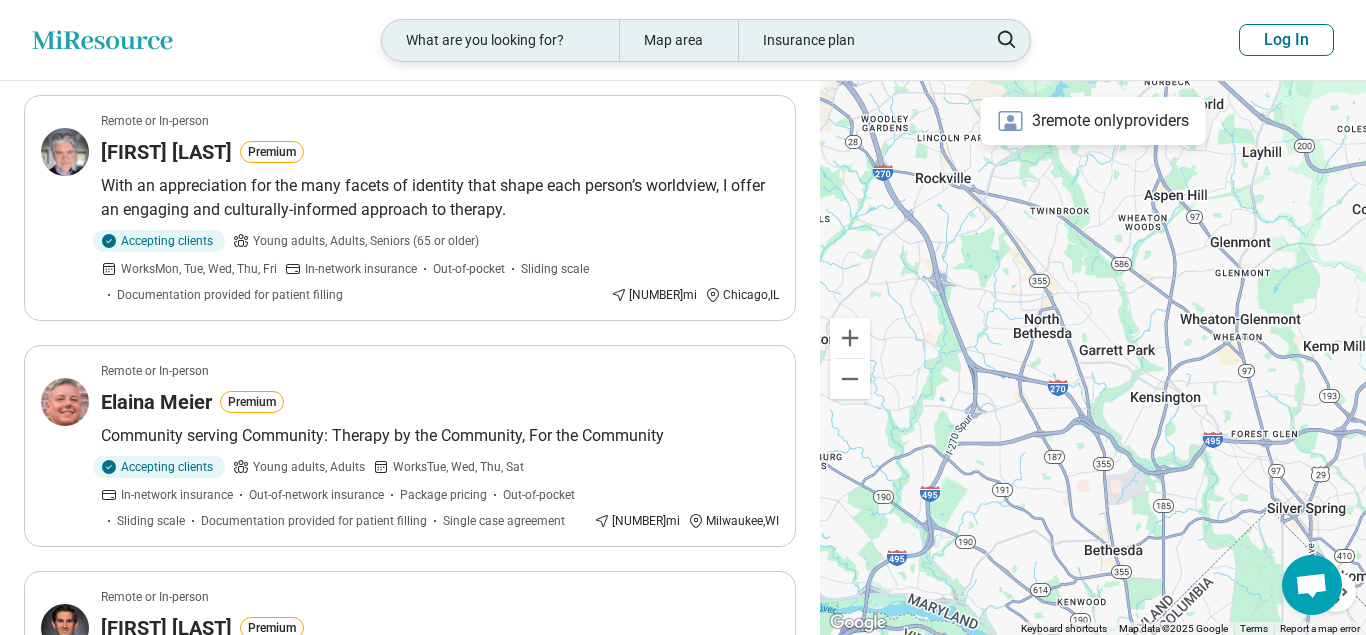 click 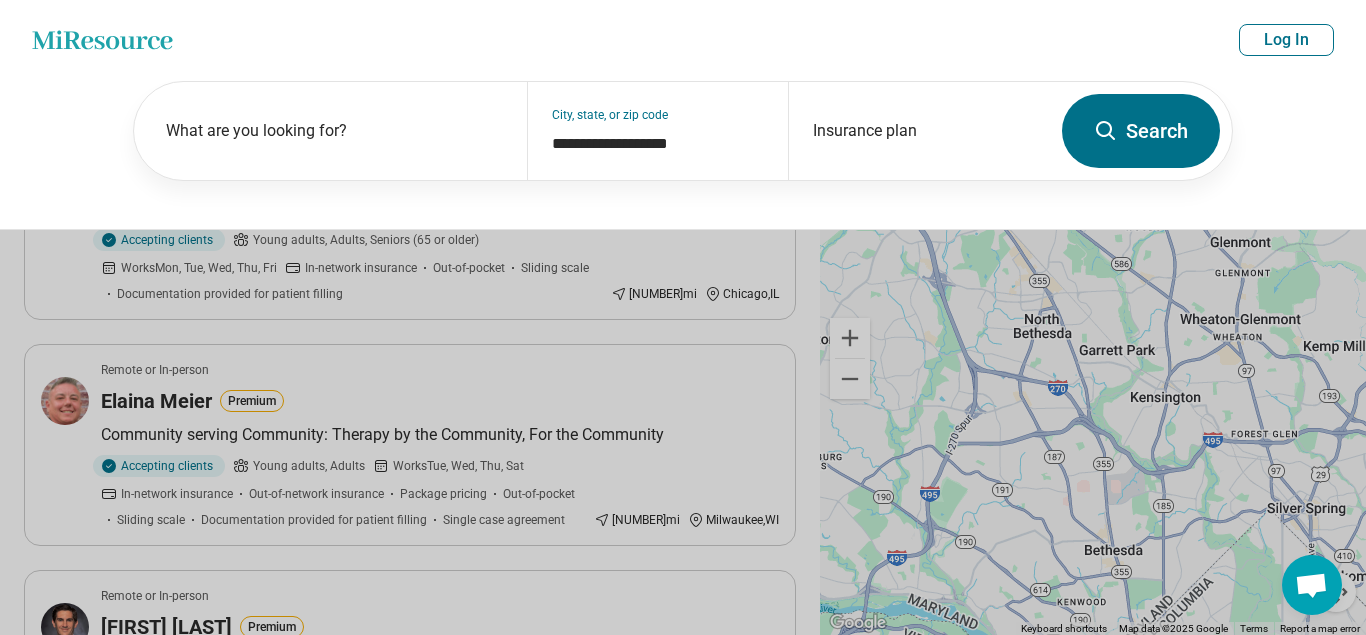 scroll, scrollTop: 1120, scrollLeft: 0, axis: vertical 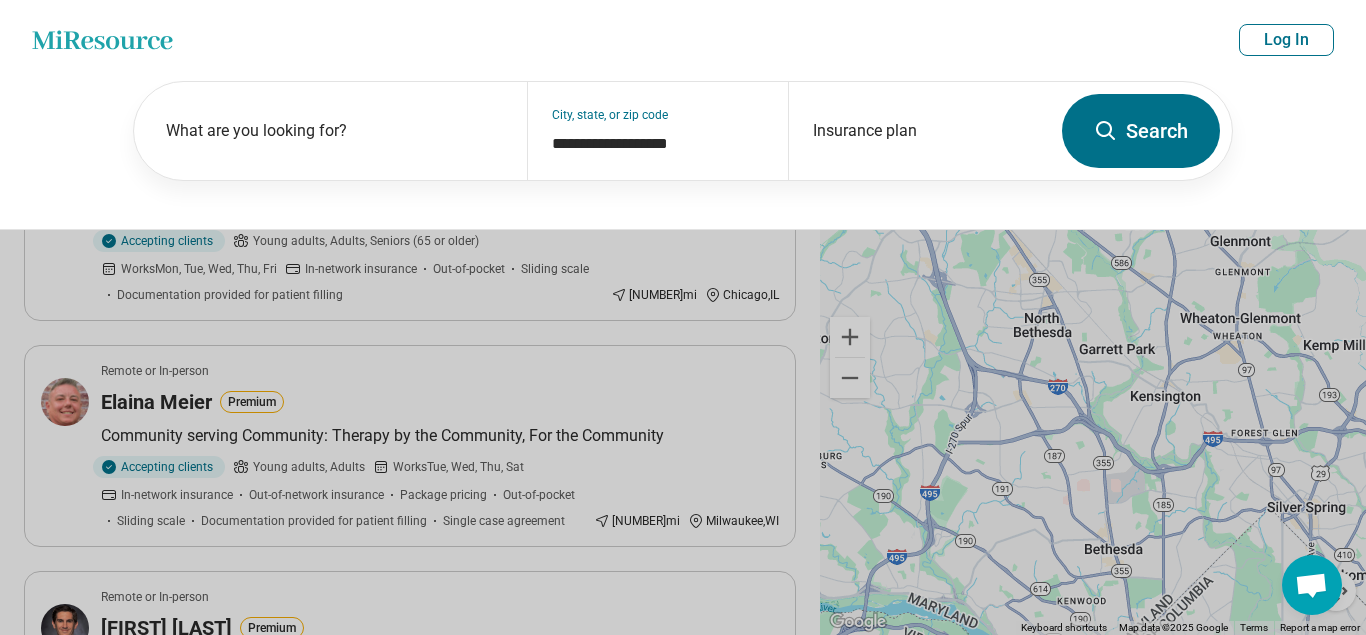 click on "Search" at bounding box center (1141, 131) 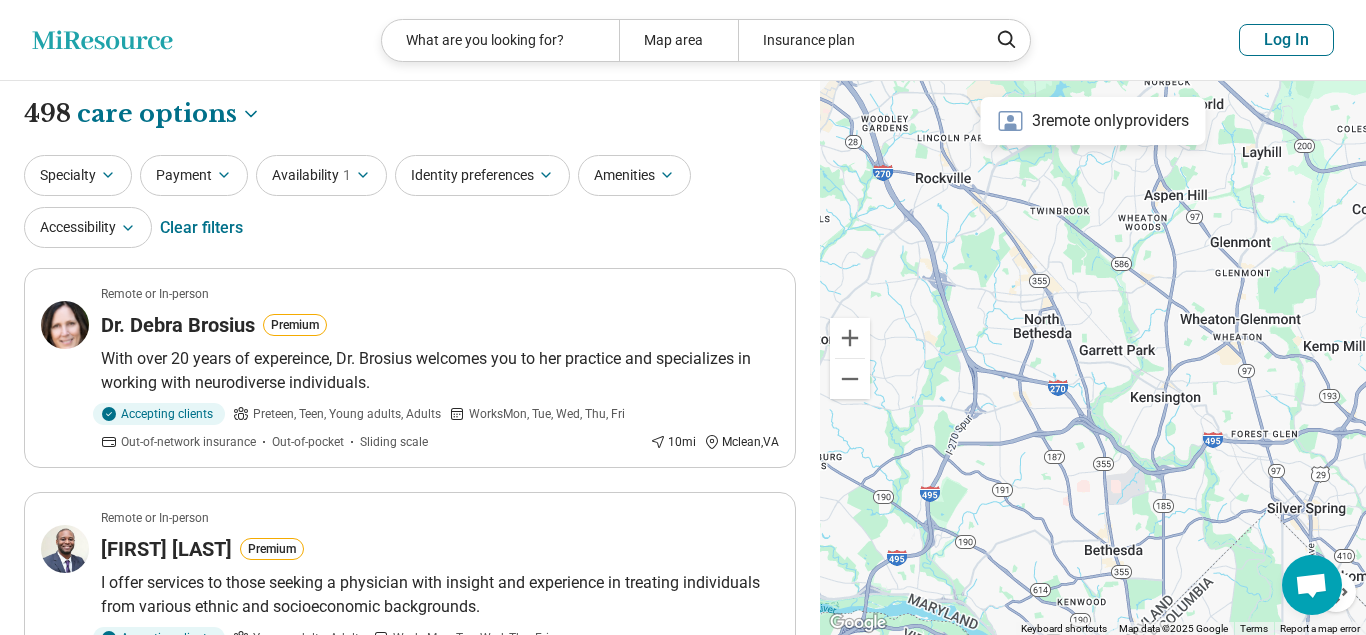 click on "Miresource logo" 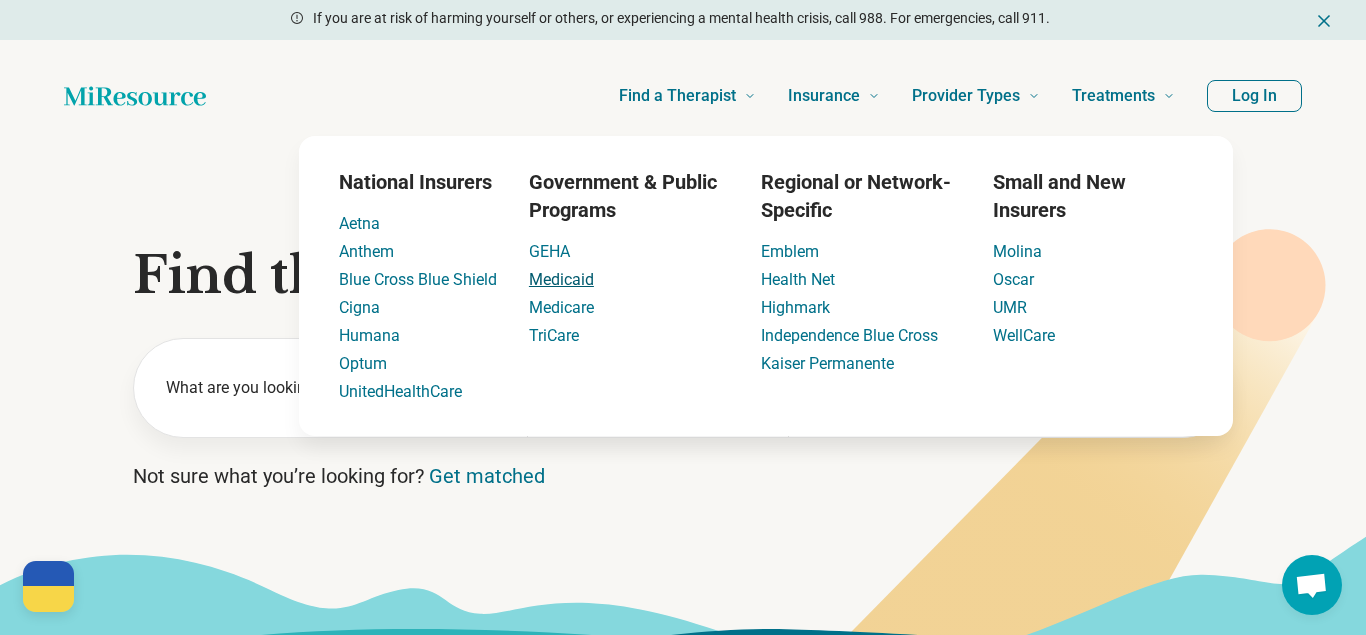 click on "Medicaid" at bounding box center [561, 279] 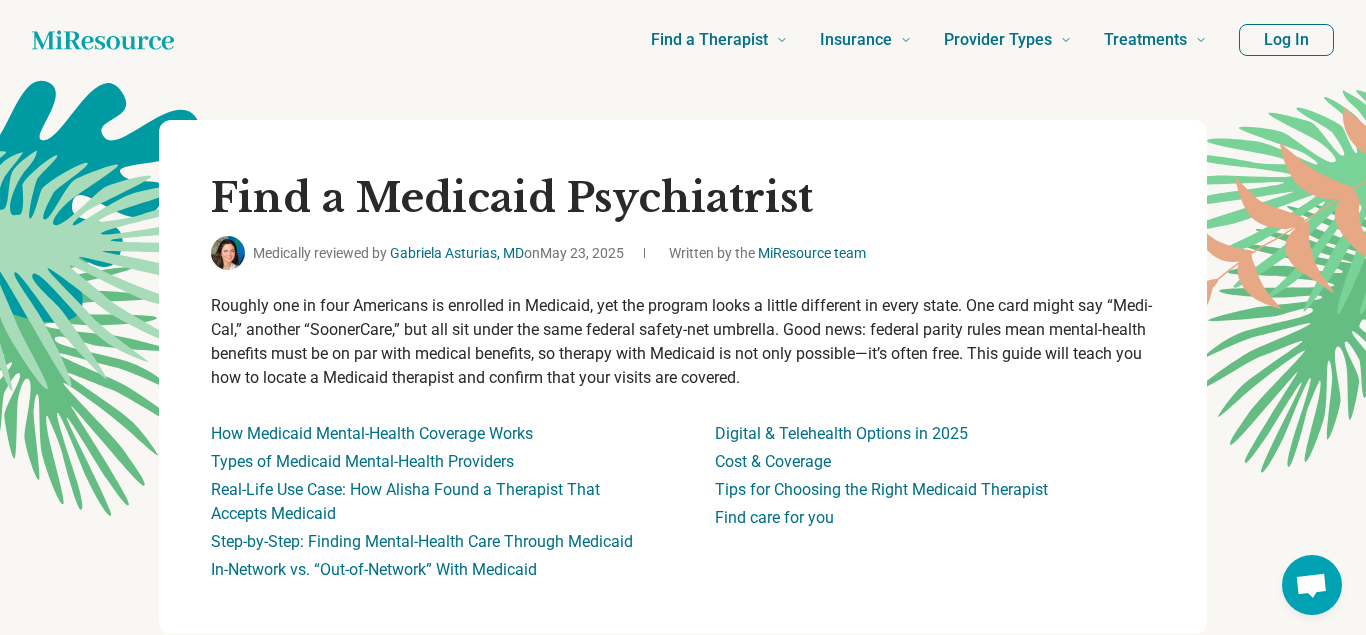 click 